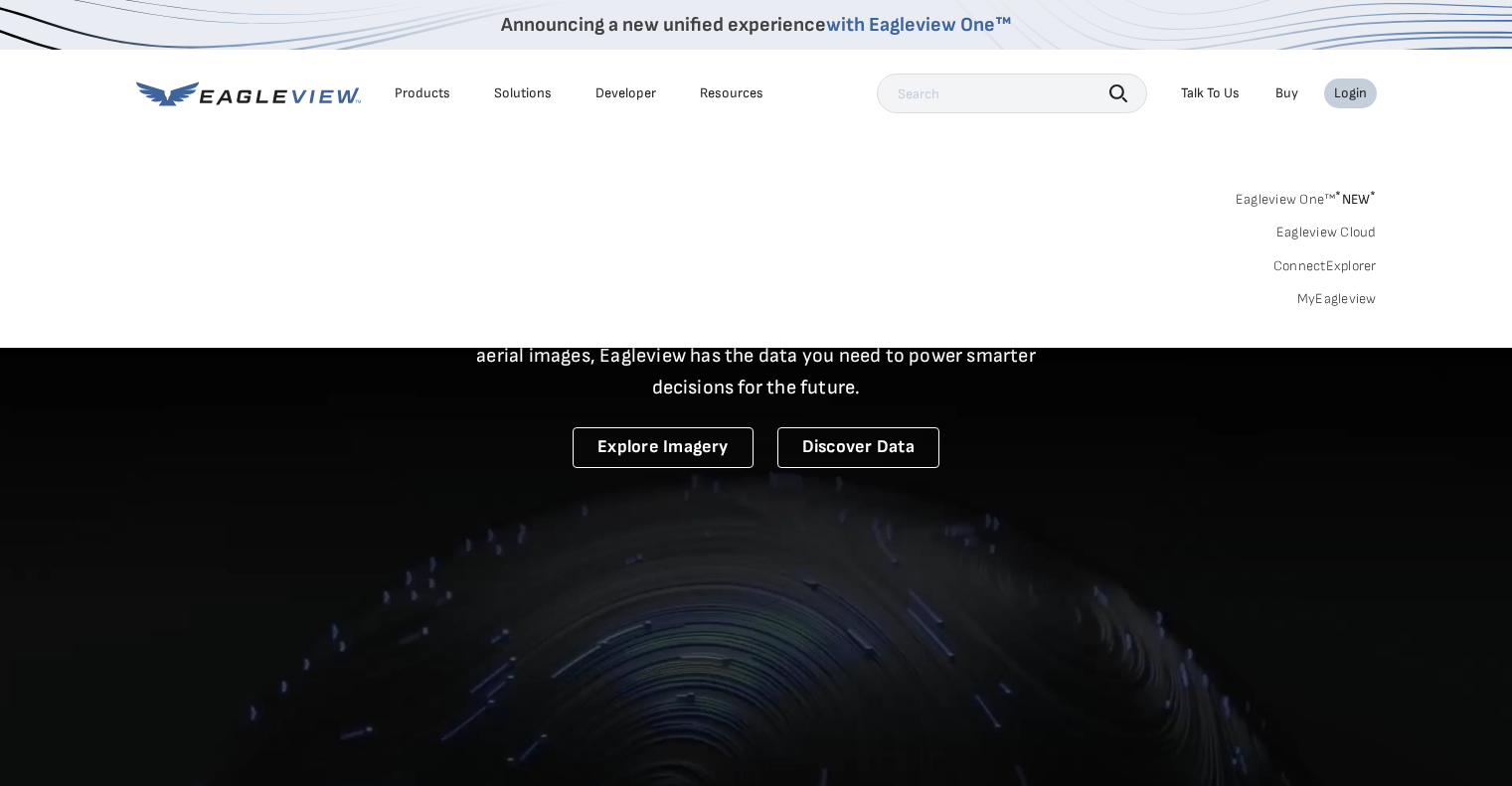 scroll, scrollTop: 0, scrollLeft: 0, axis: both 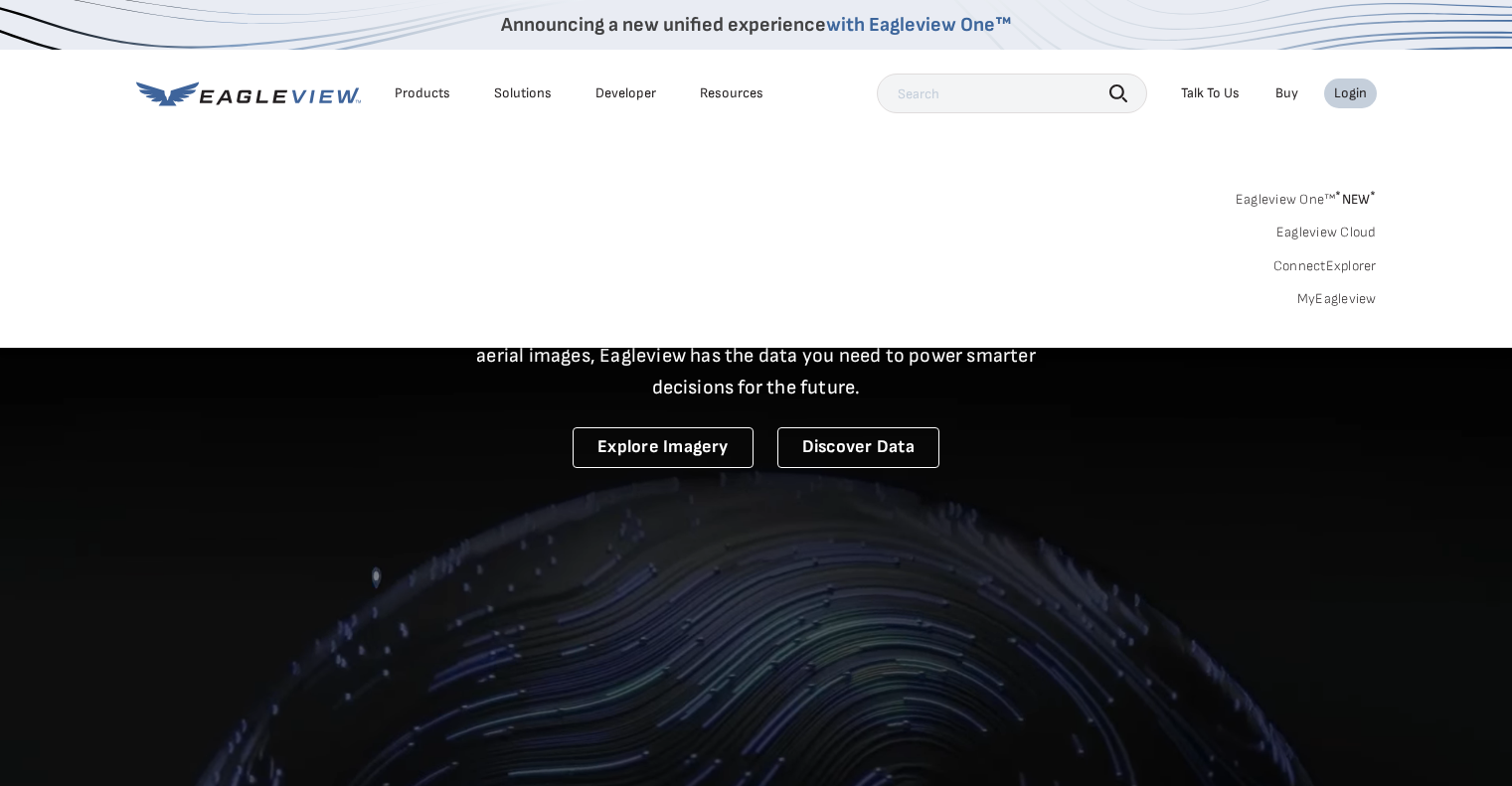 click on "Login" at bounding box center [1350, 93] 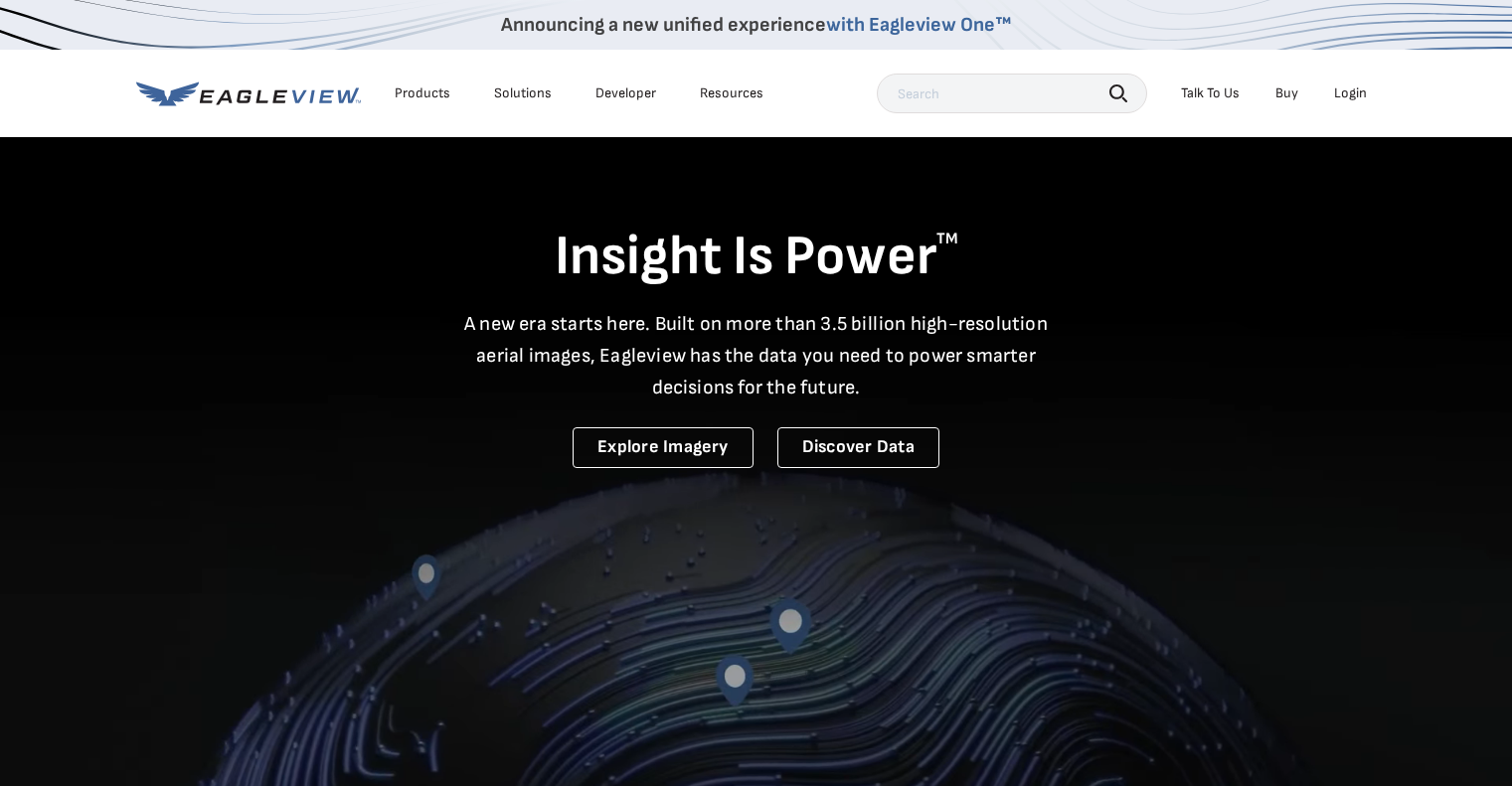 click on "Login" at bounding box center (1350, 93) 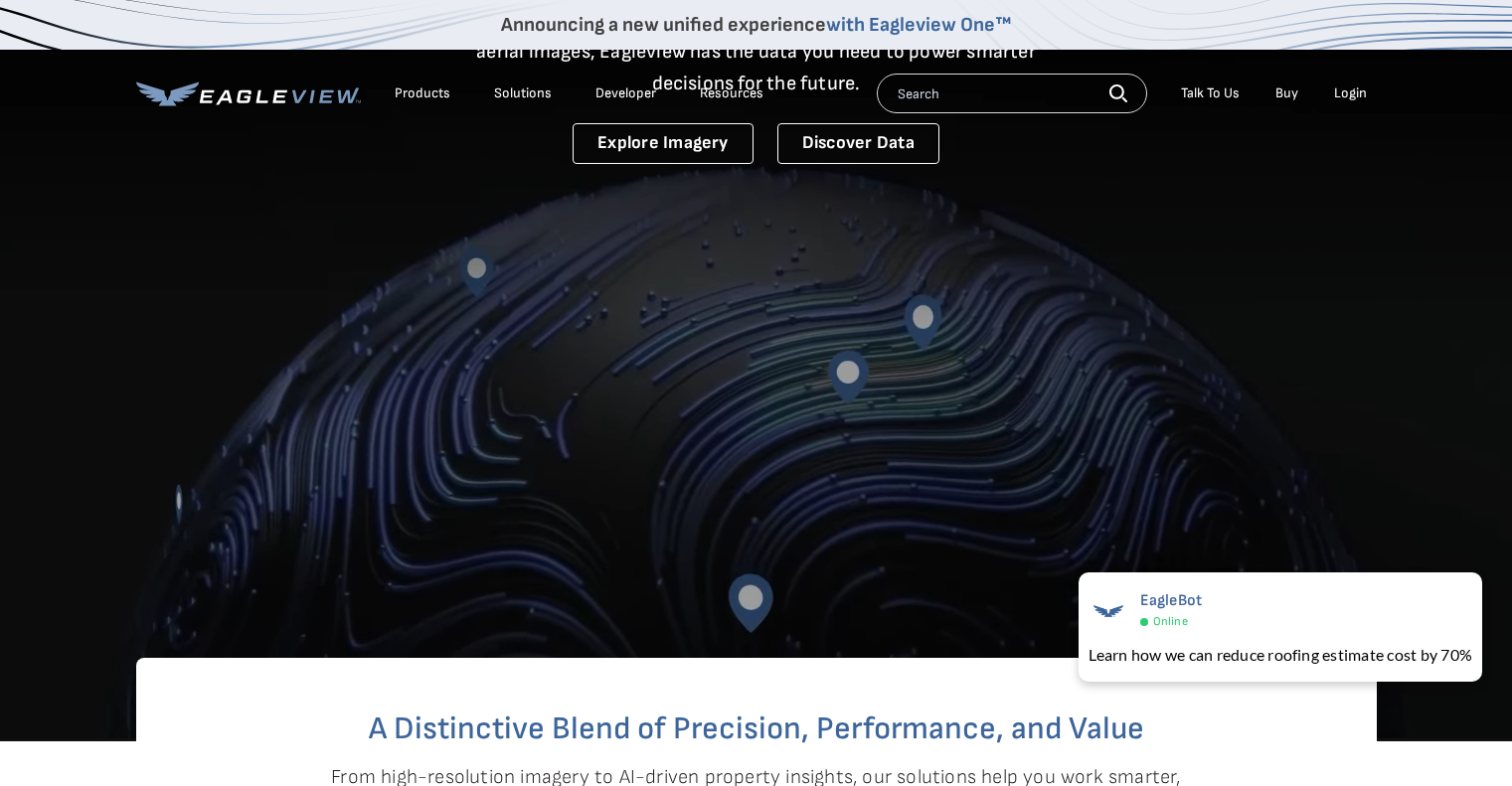 scroll, scrollTop: 0, scrollLeft: 0, axis: both 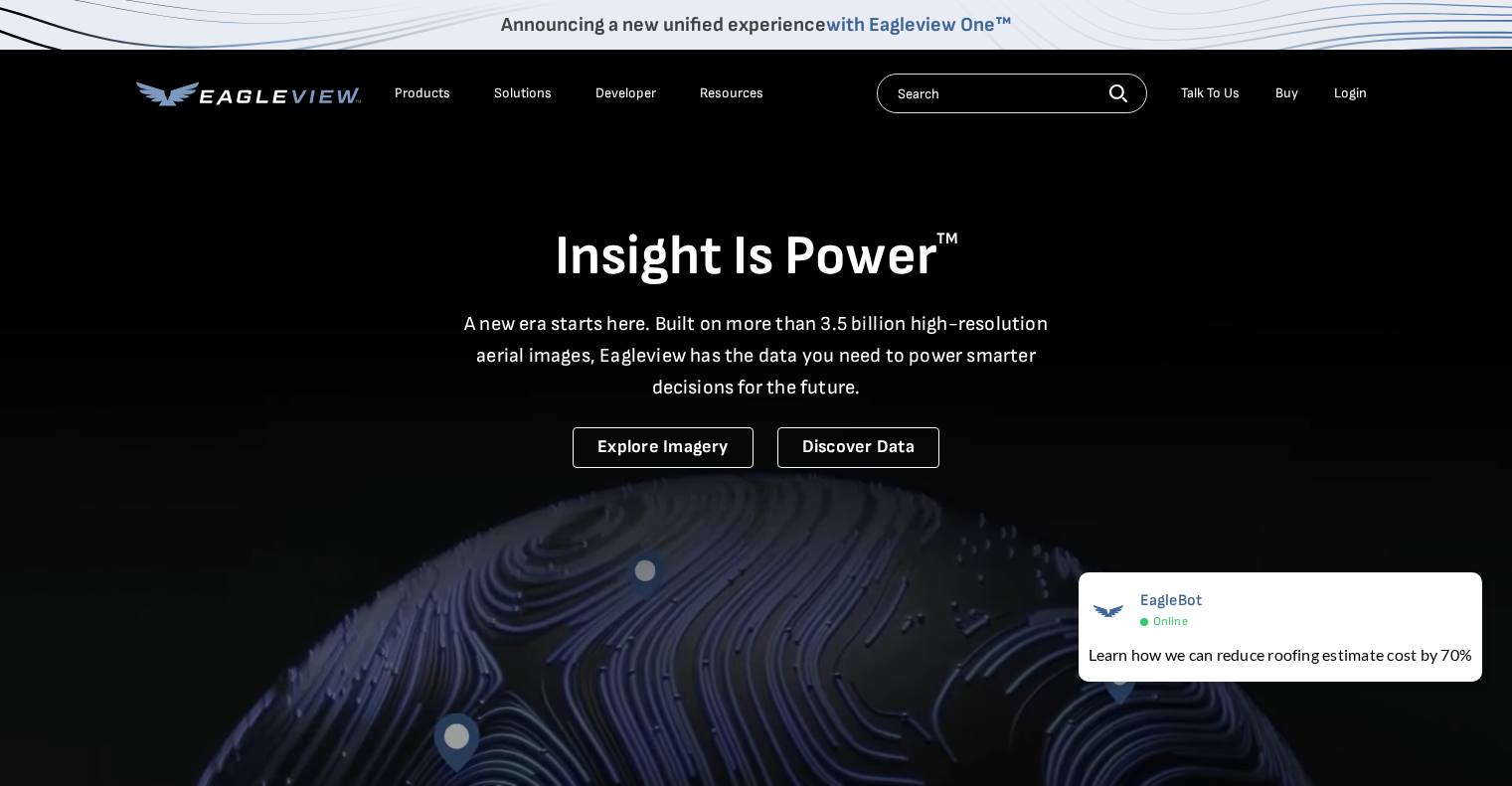 click on "with Eagleview One™" at bounding box center (919, 25) 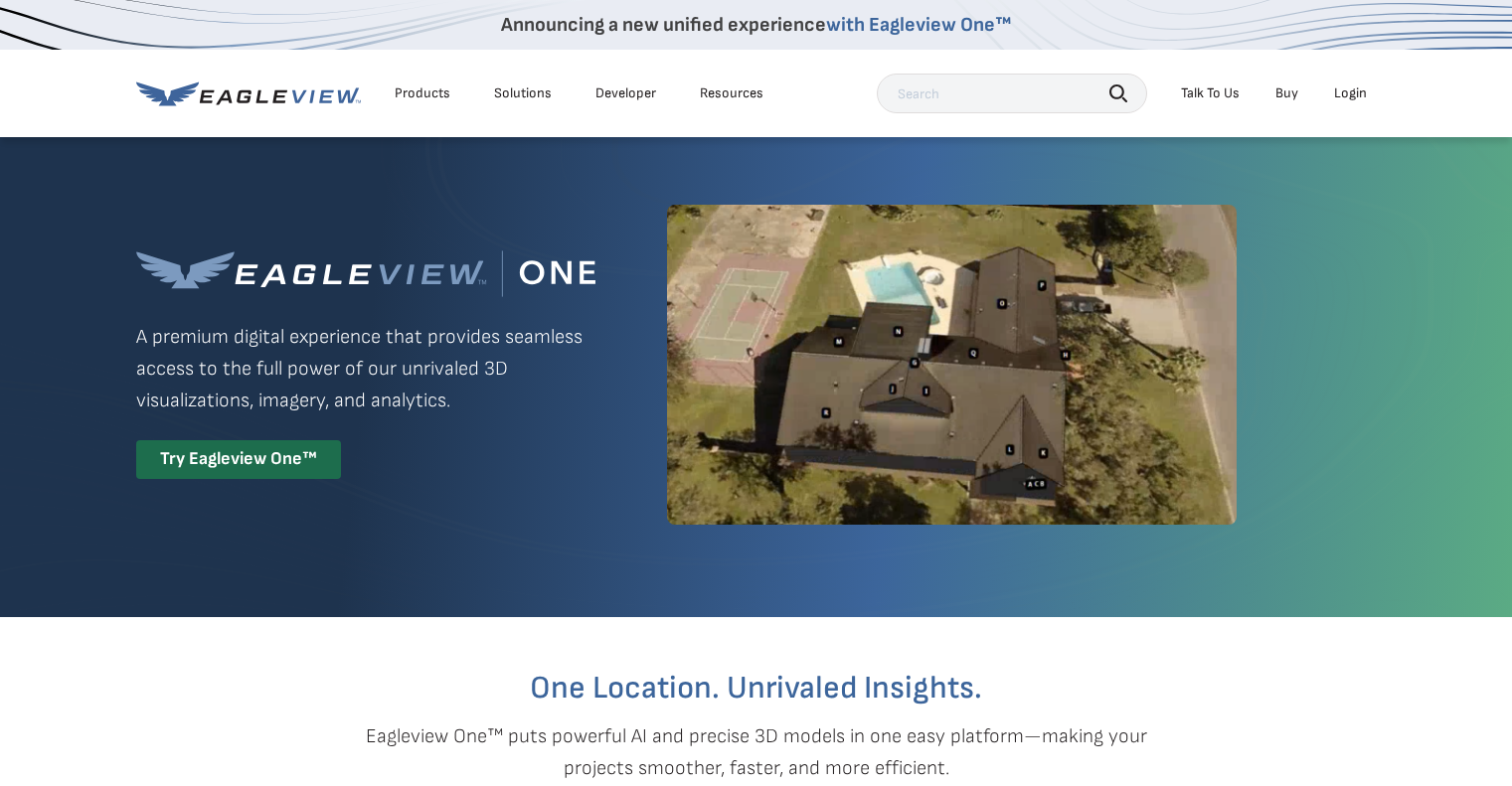 scroll, scrollTop: 0, scrollLeft: 0, axis: both 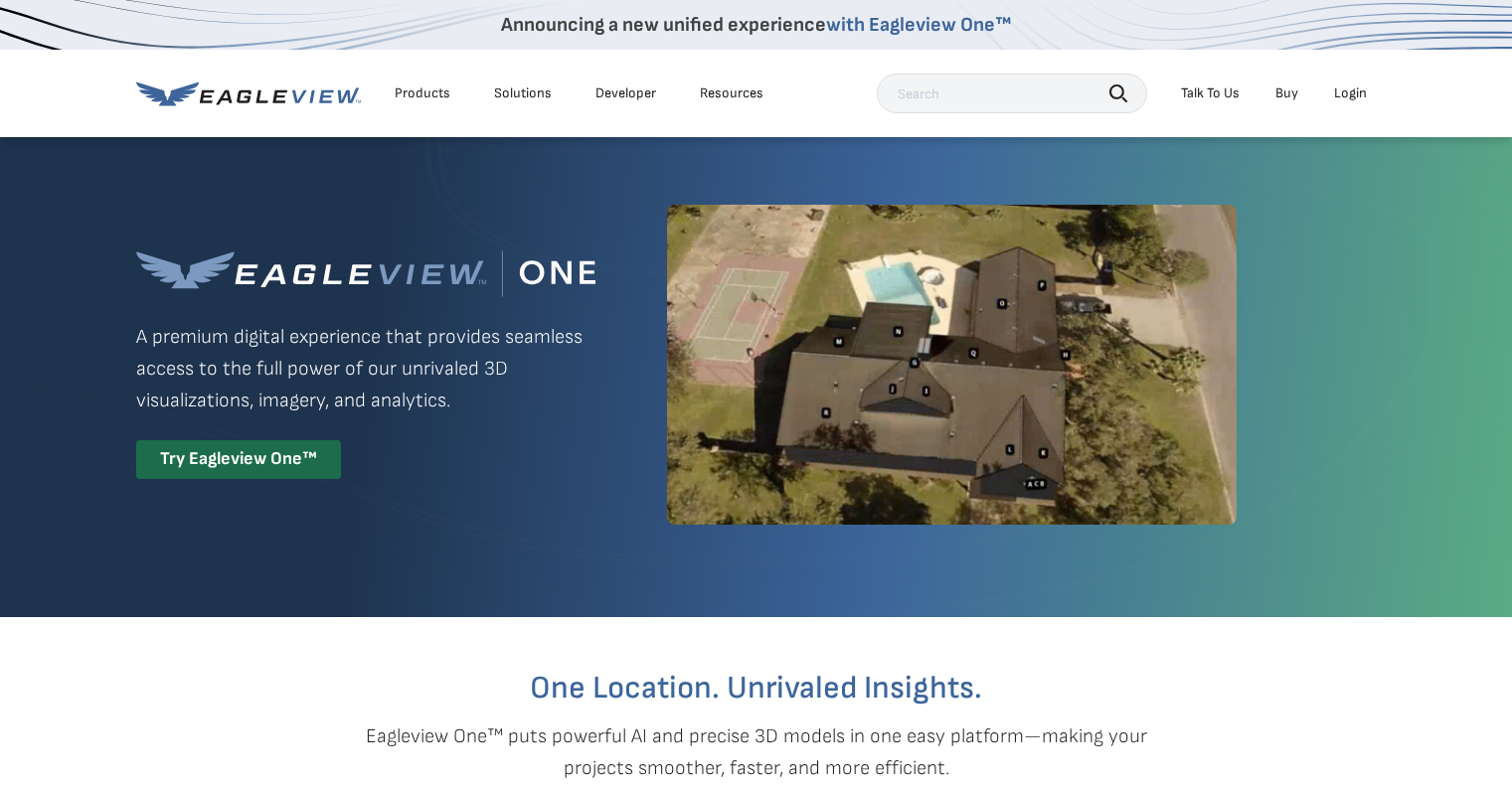 click on "Login" at bounding box center (1350, 93) 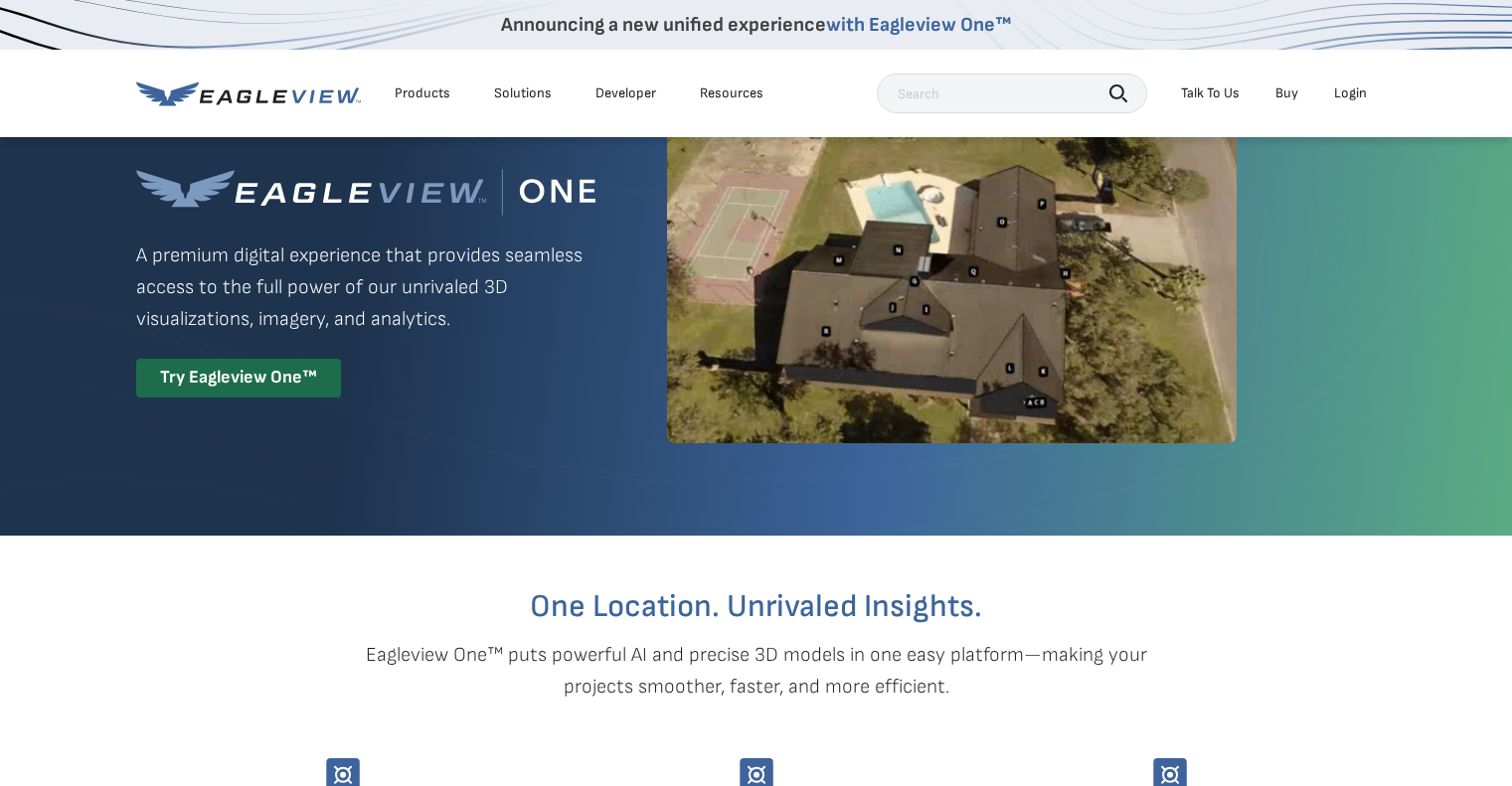 scroll, scrollTop: 0, scrollLeft: 0, axis: both 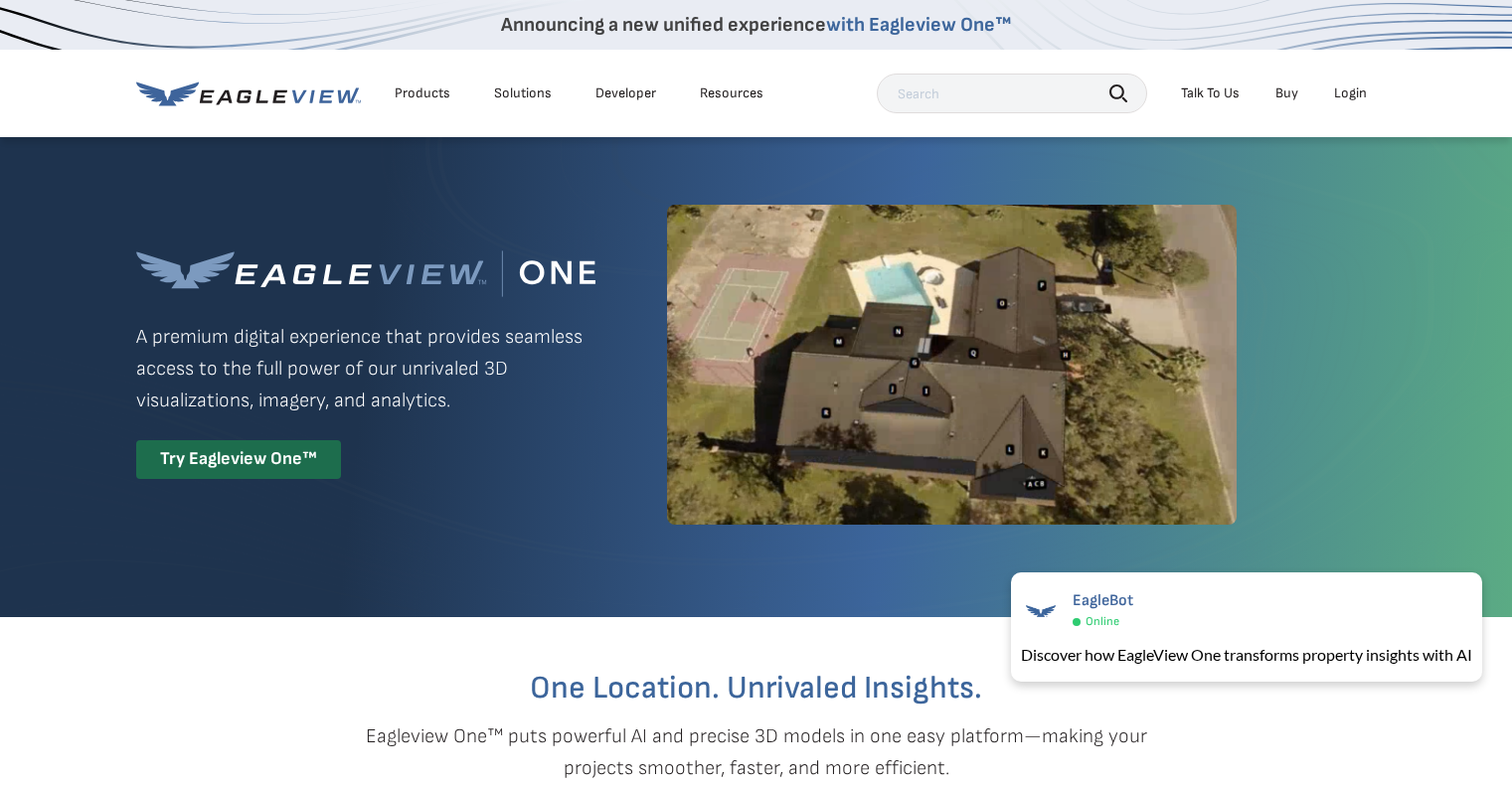 click on "Login" at bounding box center (1350, 93) 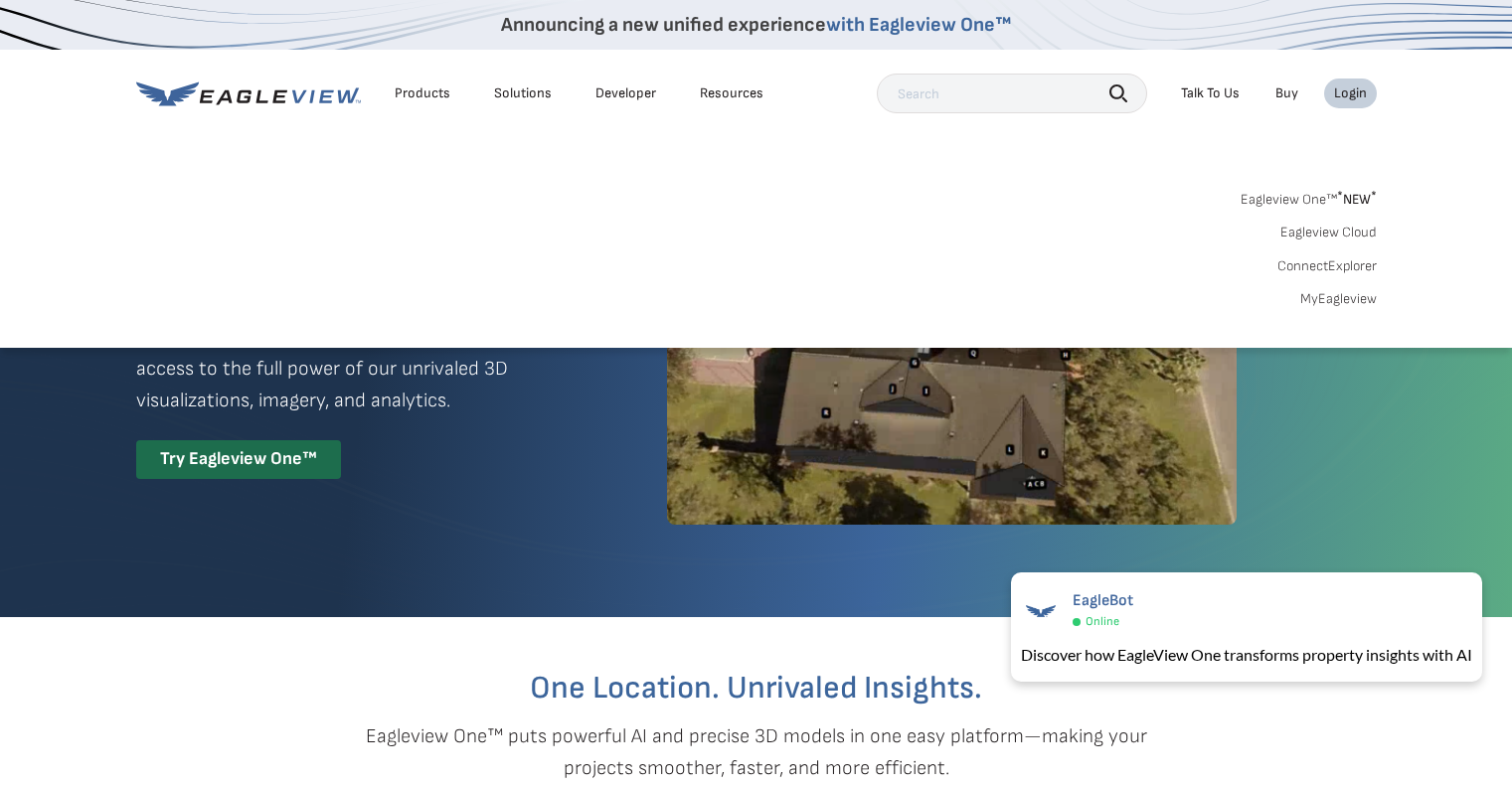click on "Products" at bounding box center [422, 93] 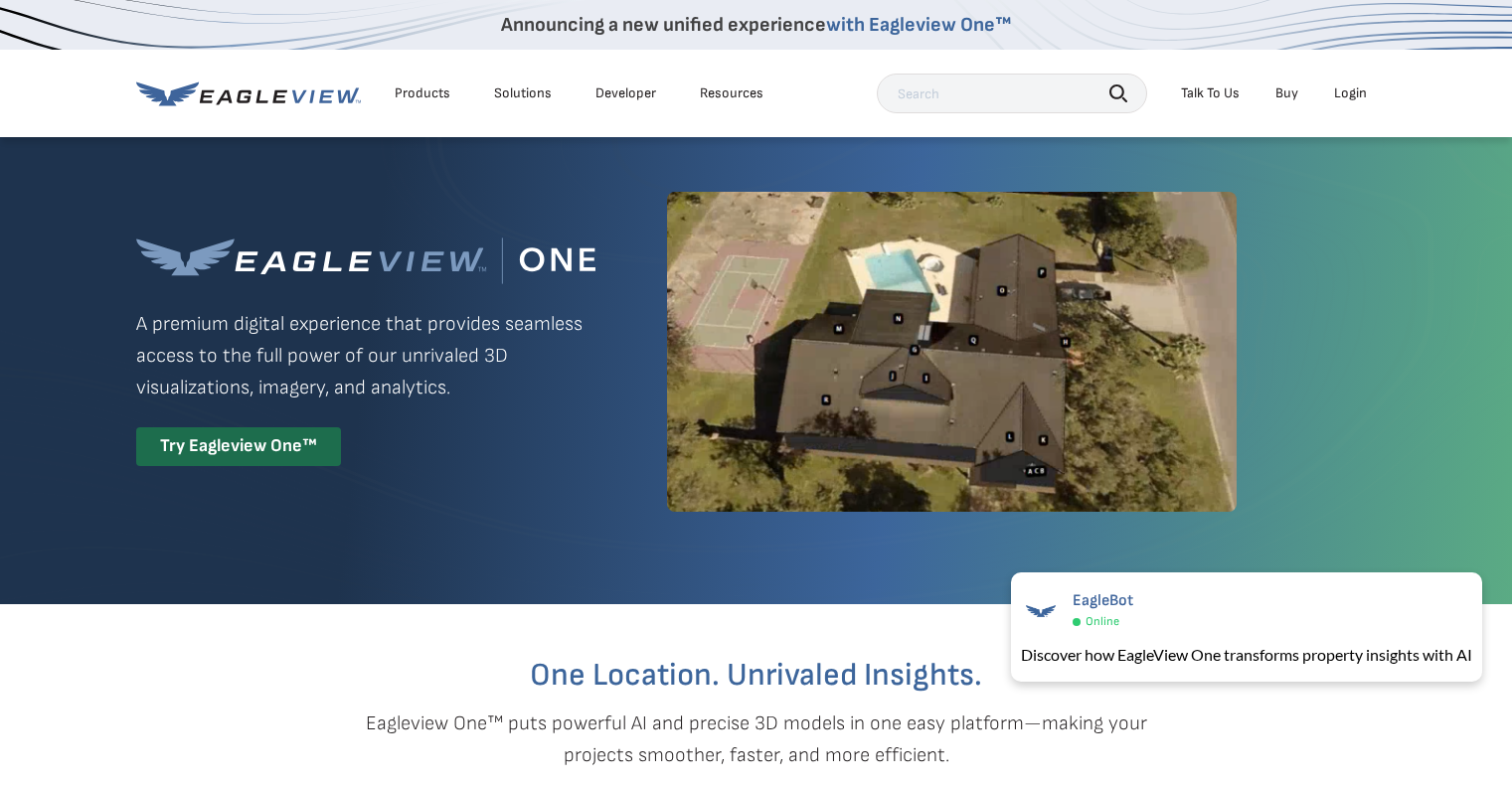 scroll, scrollTop: 0, scrollLeft: 0, axis: both 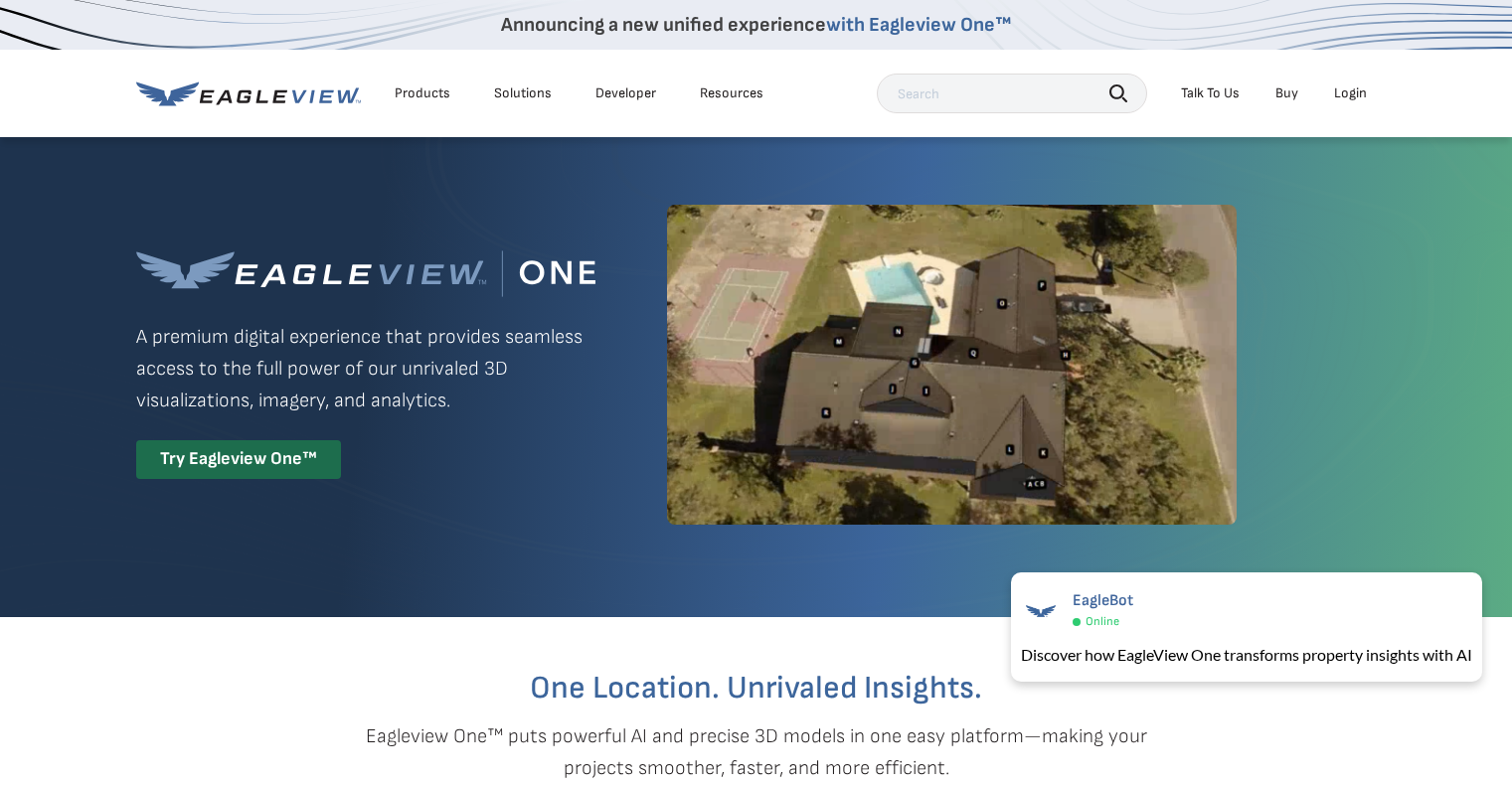 click 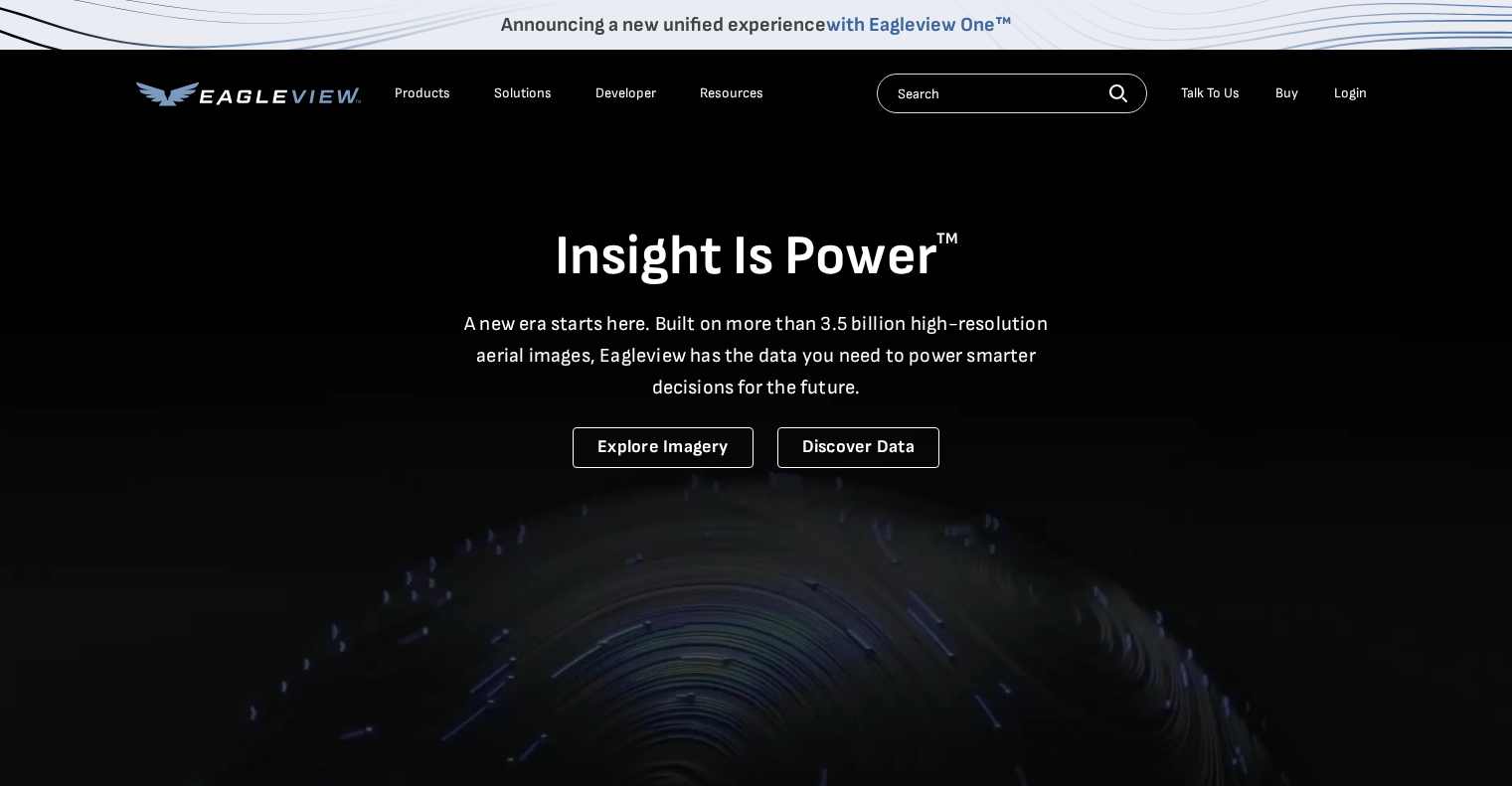 scroll, scrollTop: 0, scrollLeft: 0, axis: both 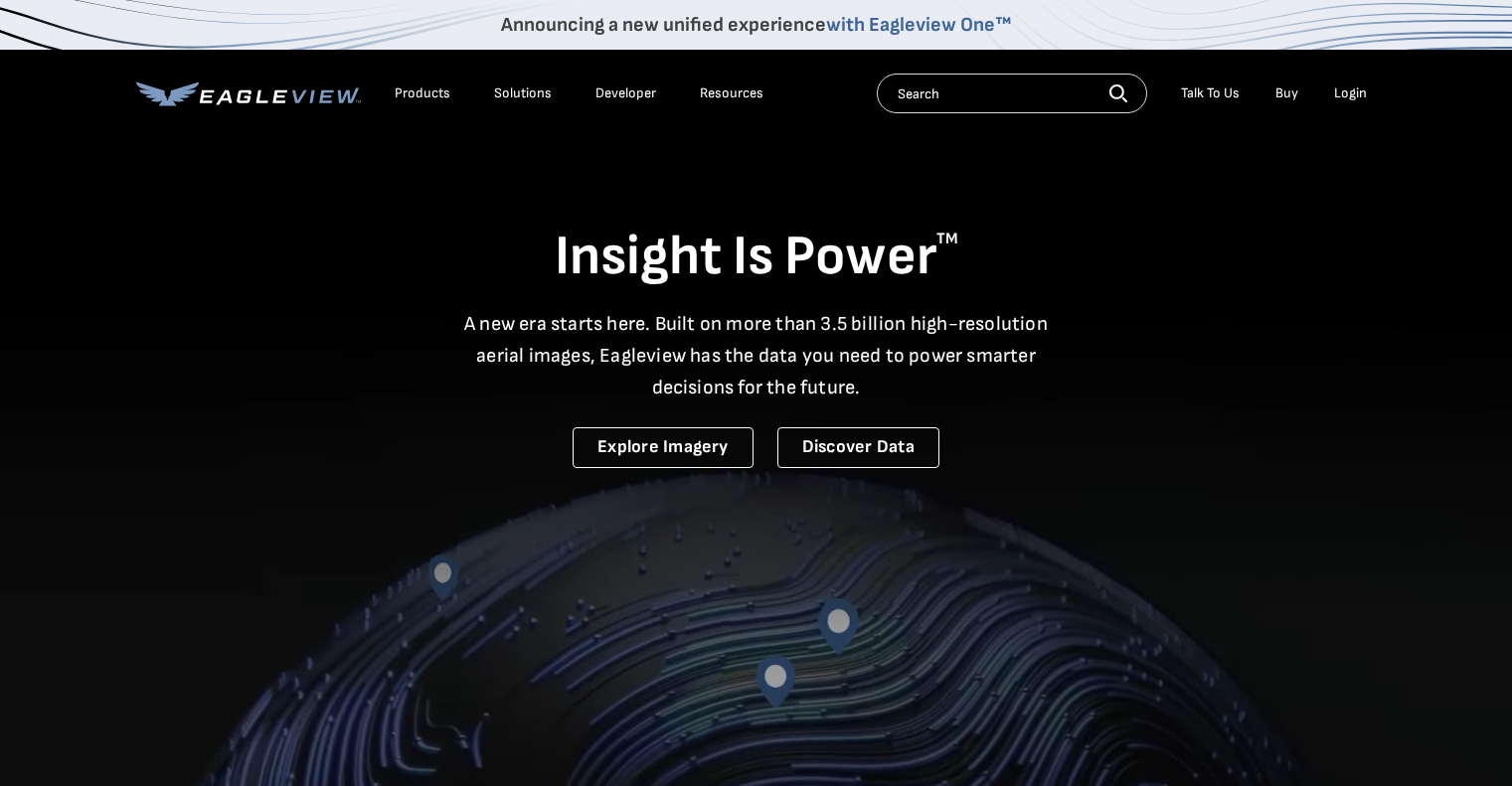 click on "Login" at bounding box center (1350, 93) 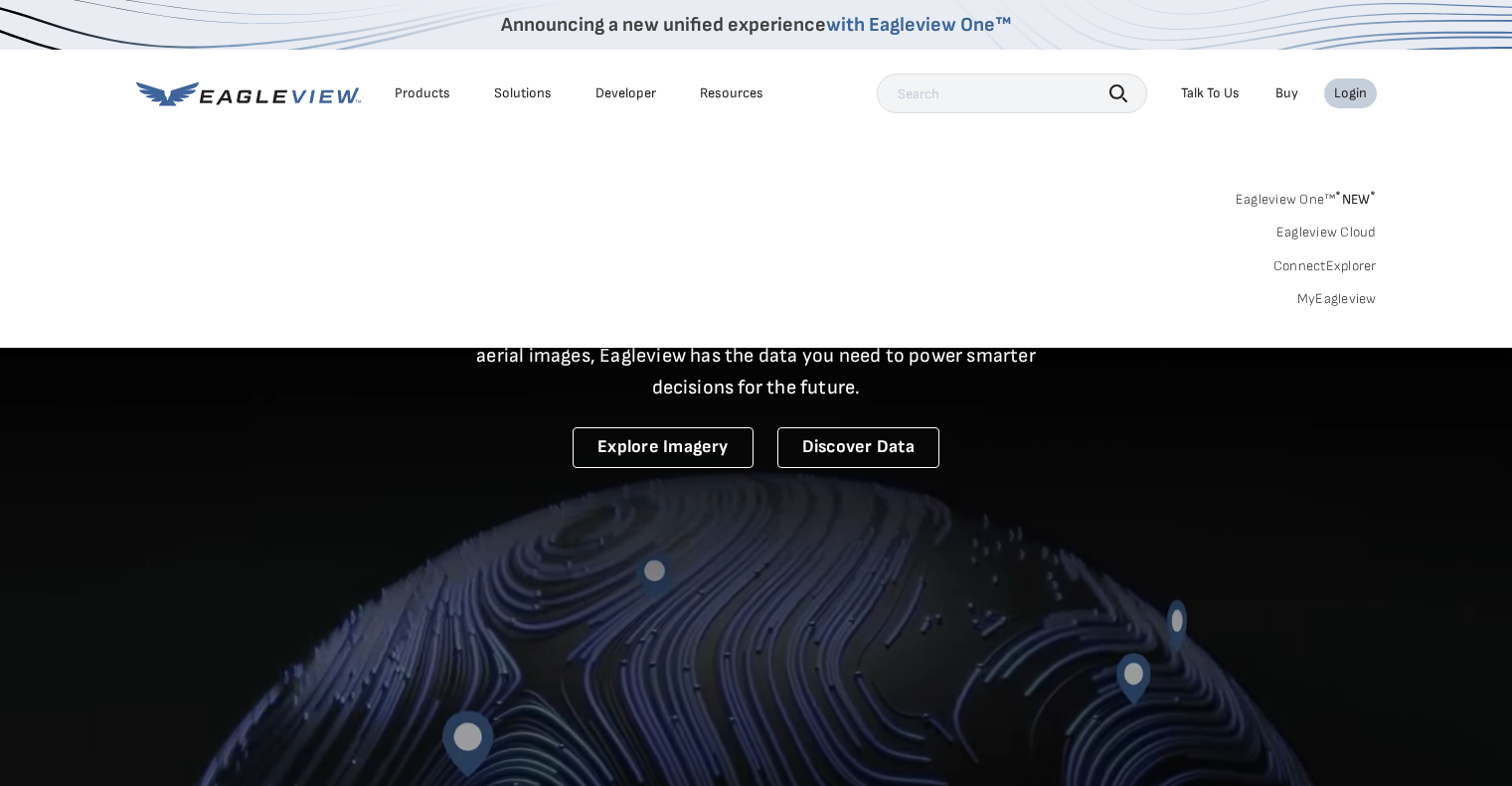 click on "MyEagleview" at bounding box center [1337, 299] 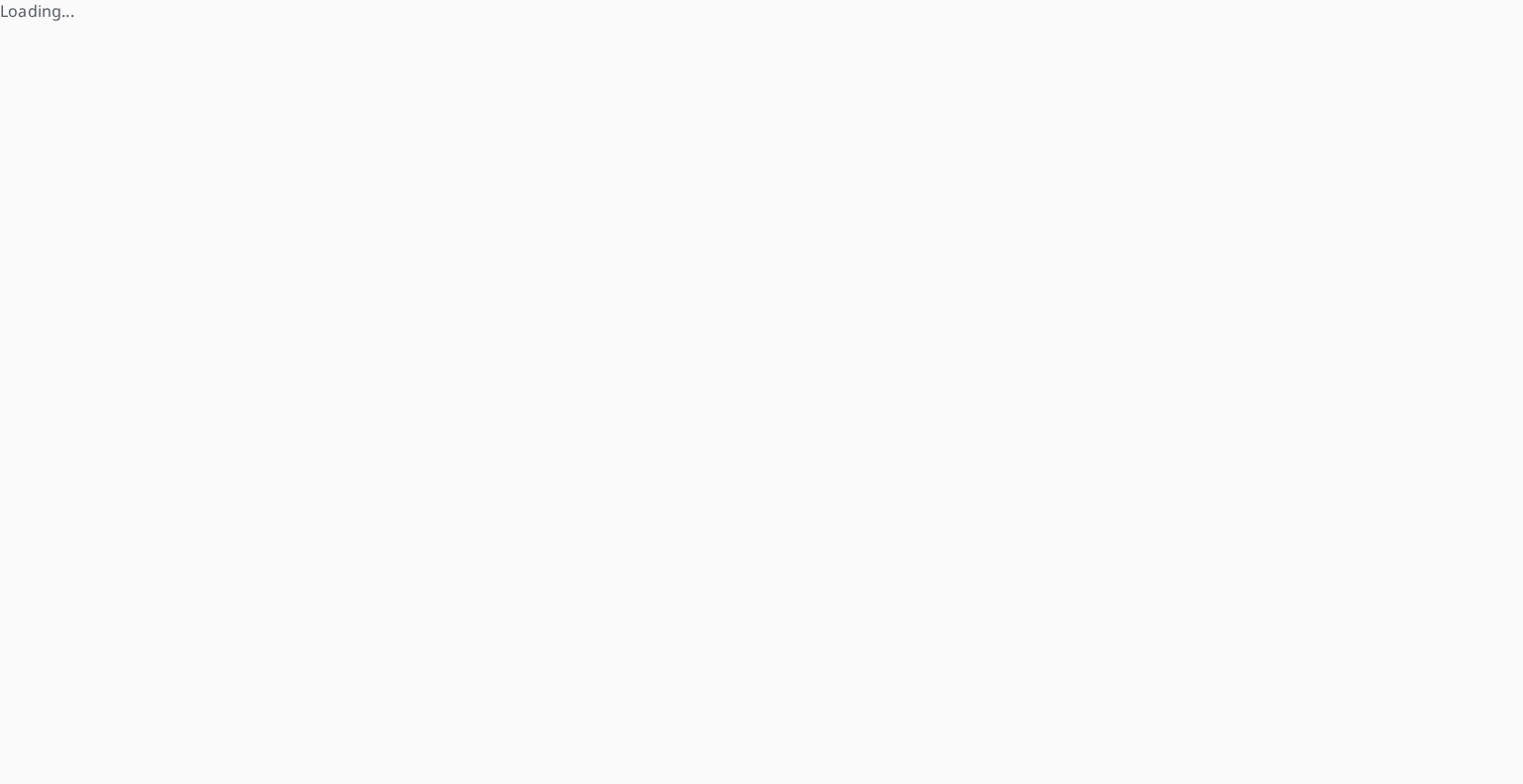 scroll, scrollTop: 0, scrollLeft: 0, axis: both 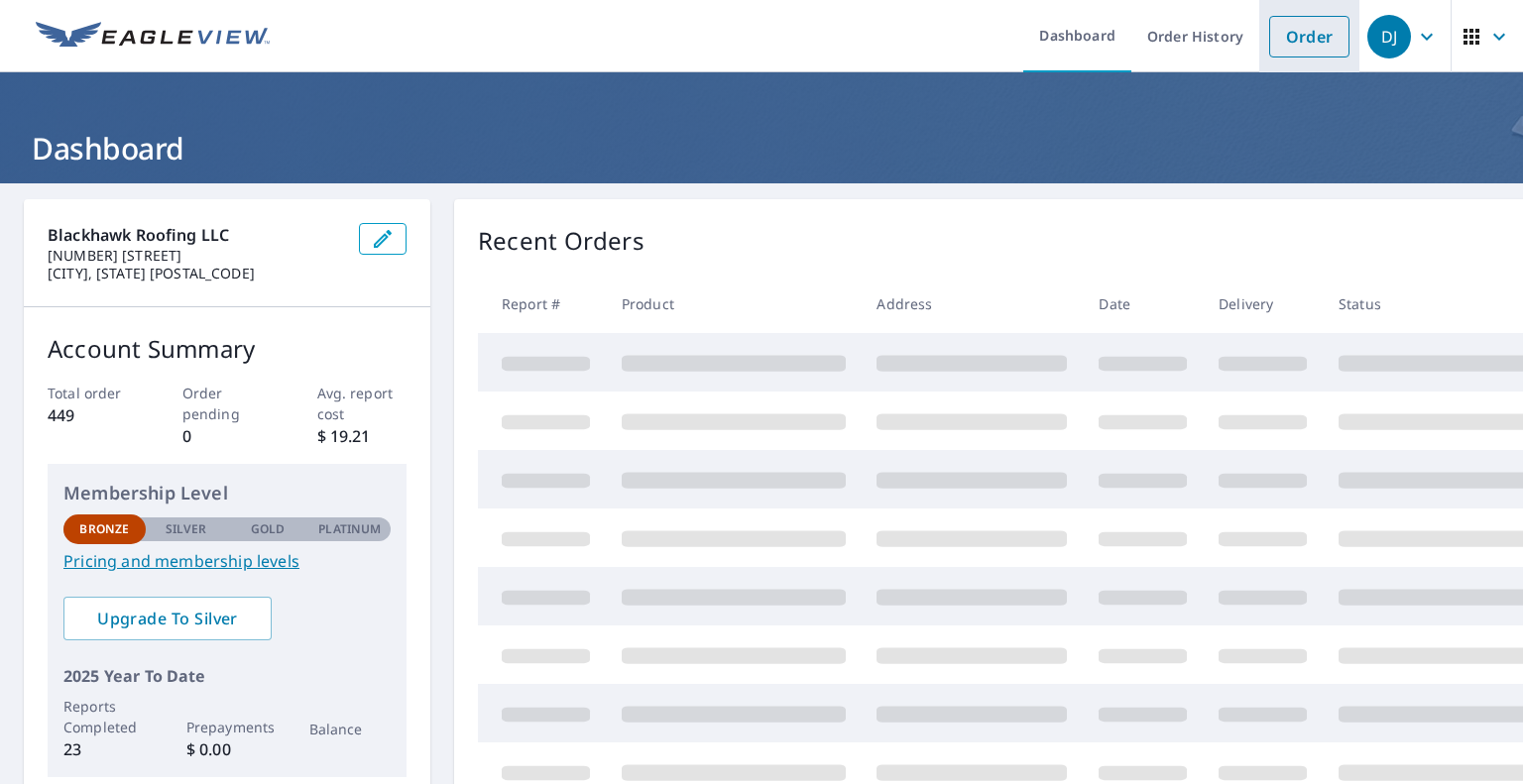 click on "Order" at bounding box center (1309, 37) 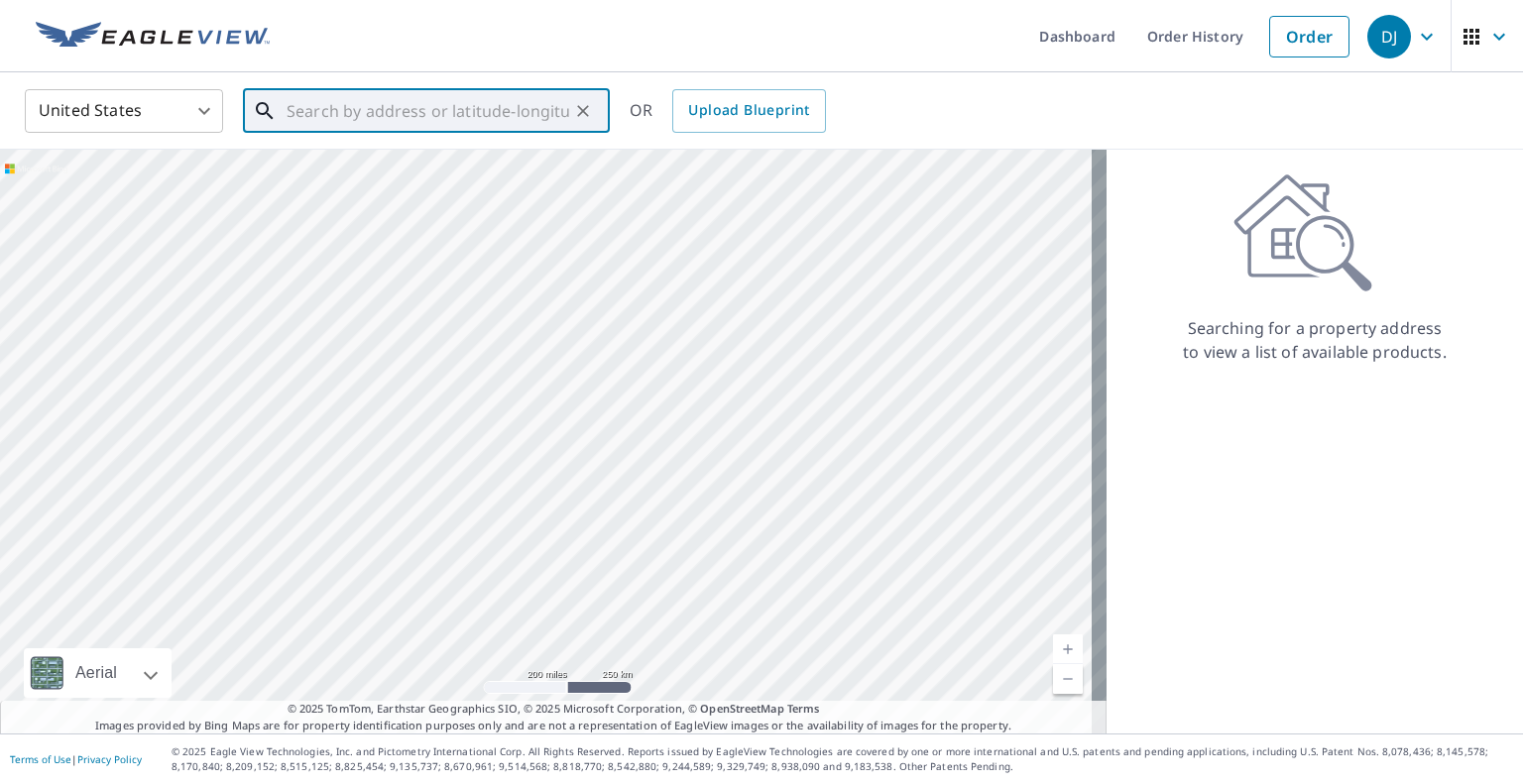 click at bounding box center [427, 111] 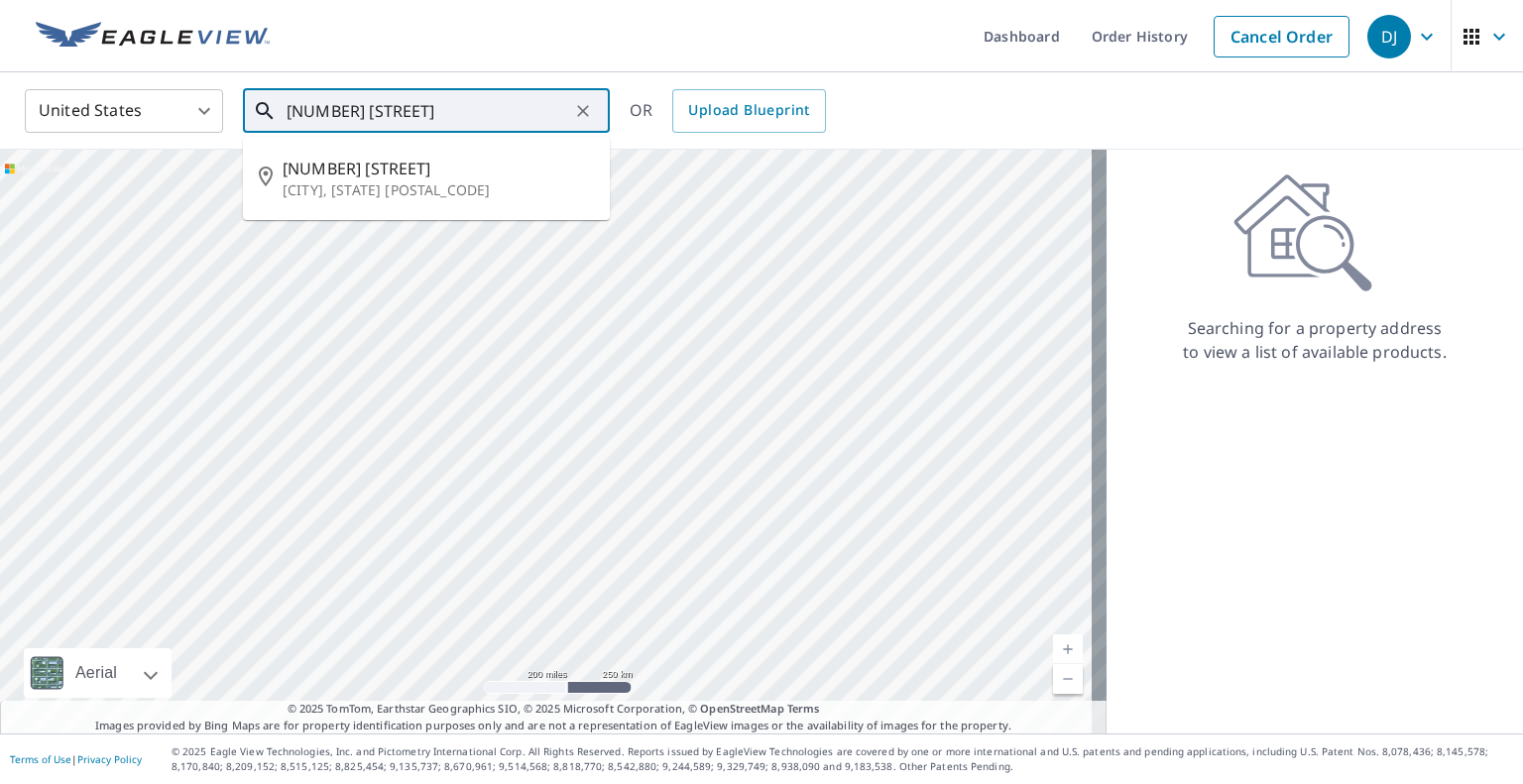 click on "[NUMBER] [STREET]" at bounding box center [438, 168] 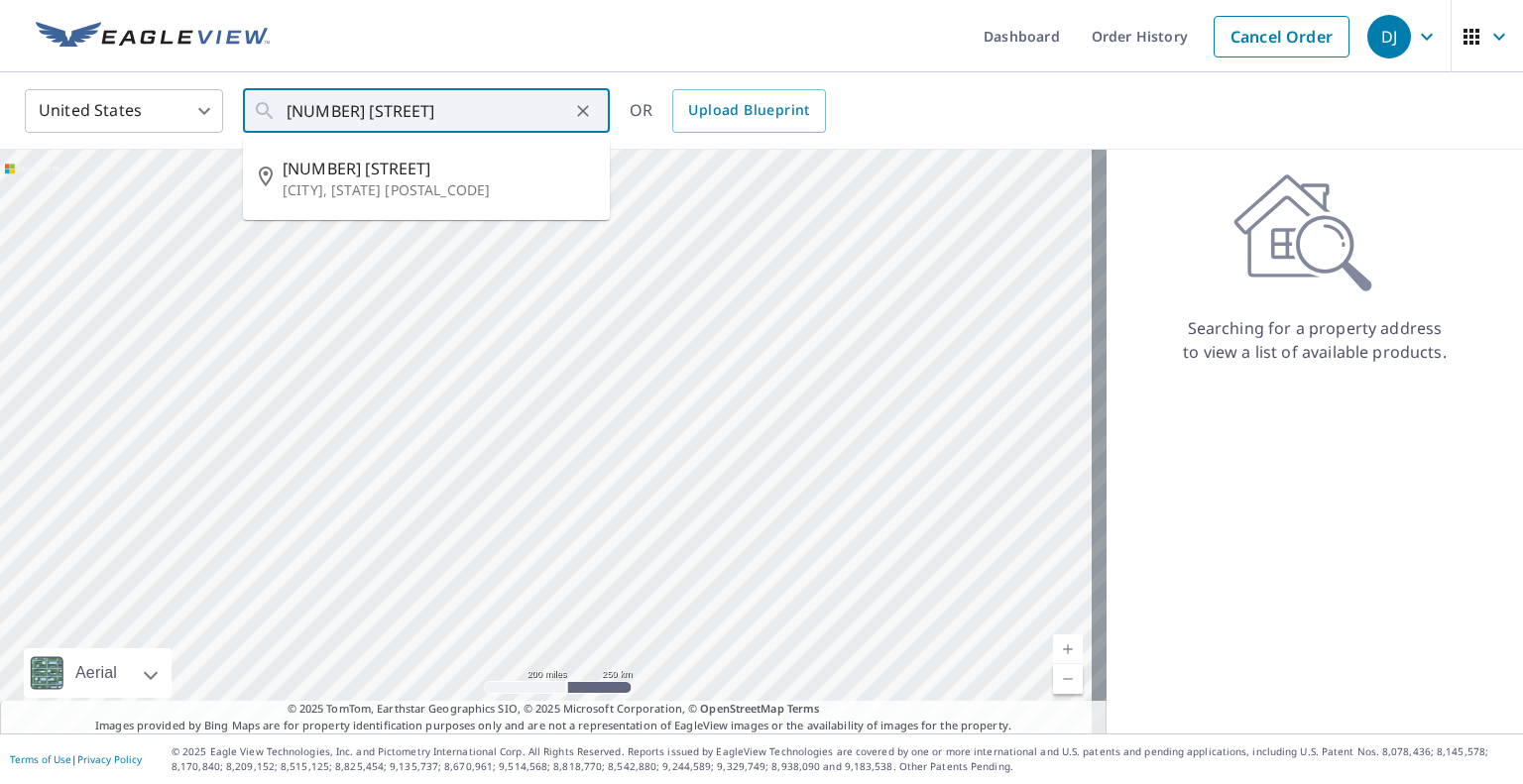 type on "[NUMBER] [STREET] [CITY], [STATE] [POSTAL_CODE]" 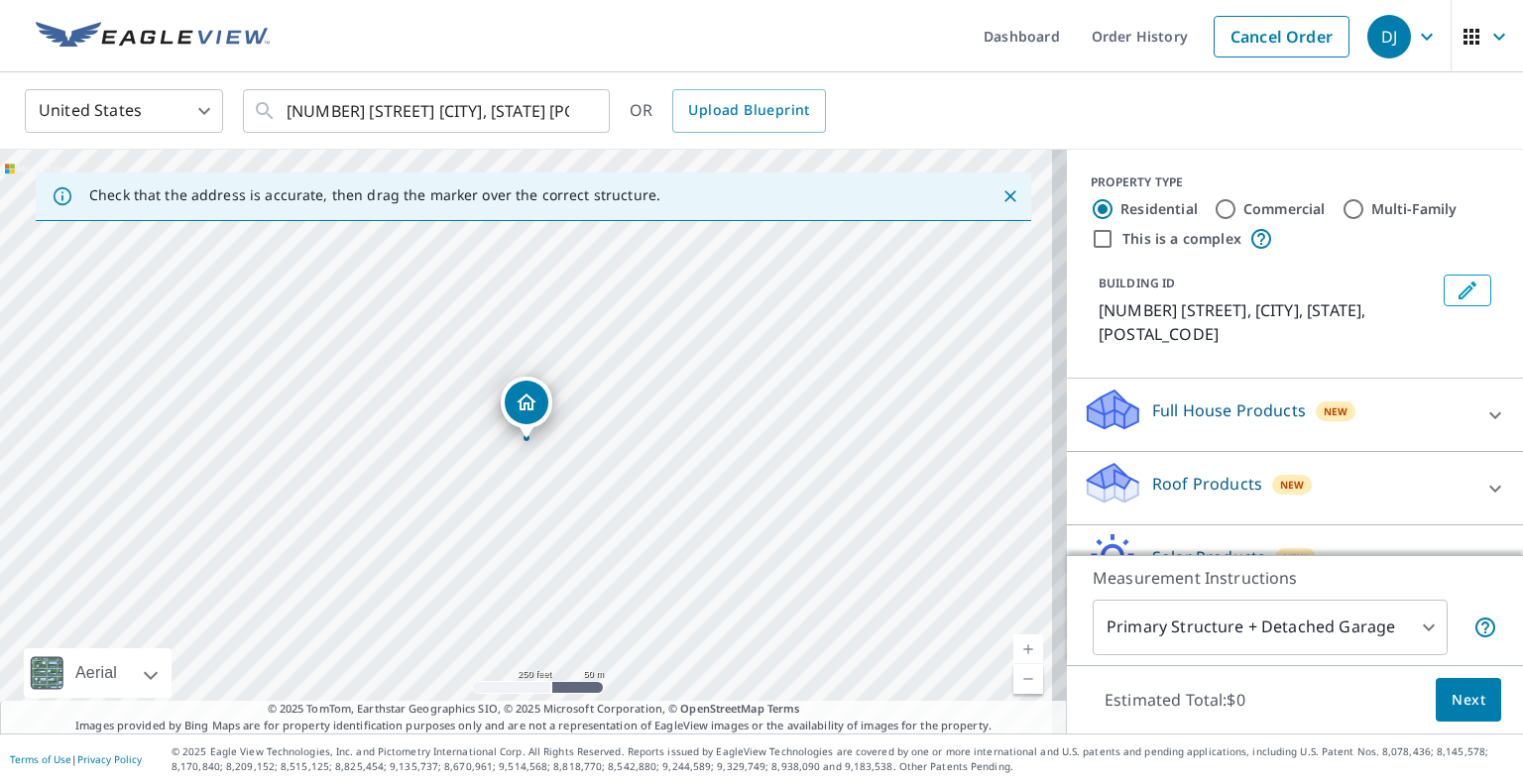 click at bounding box center (1028, 649) 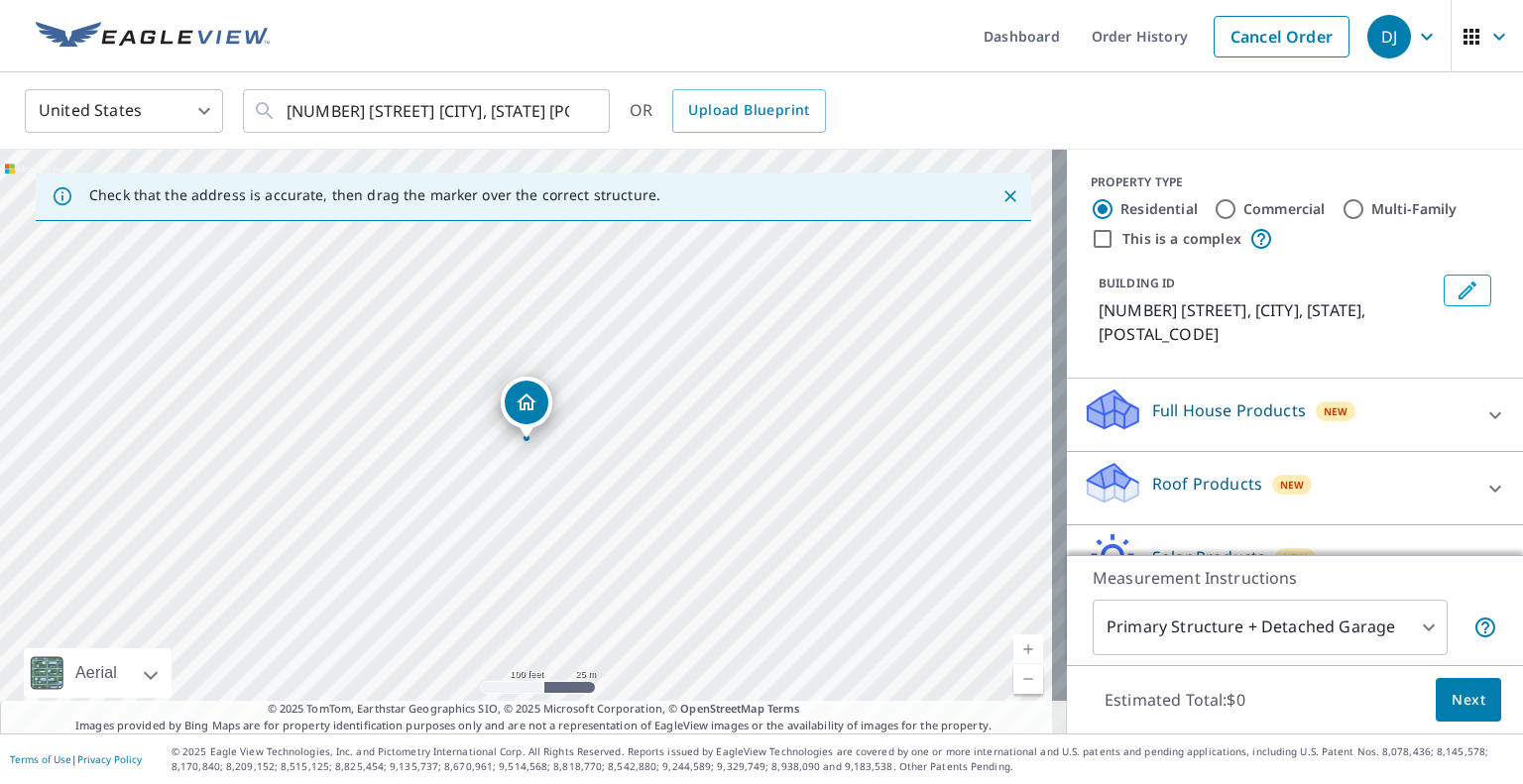 click at bounding box center (1028, 649) 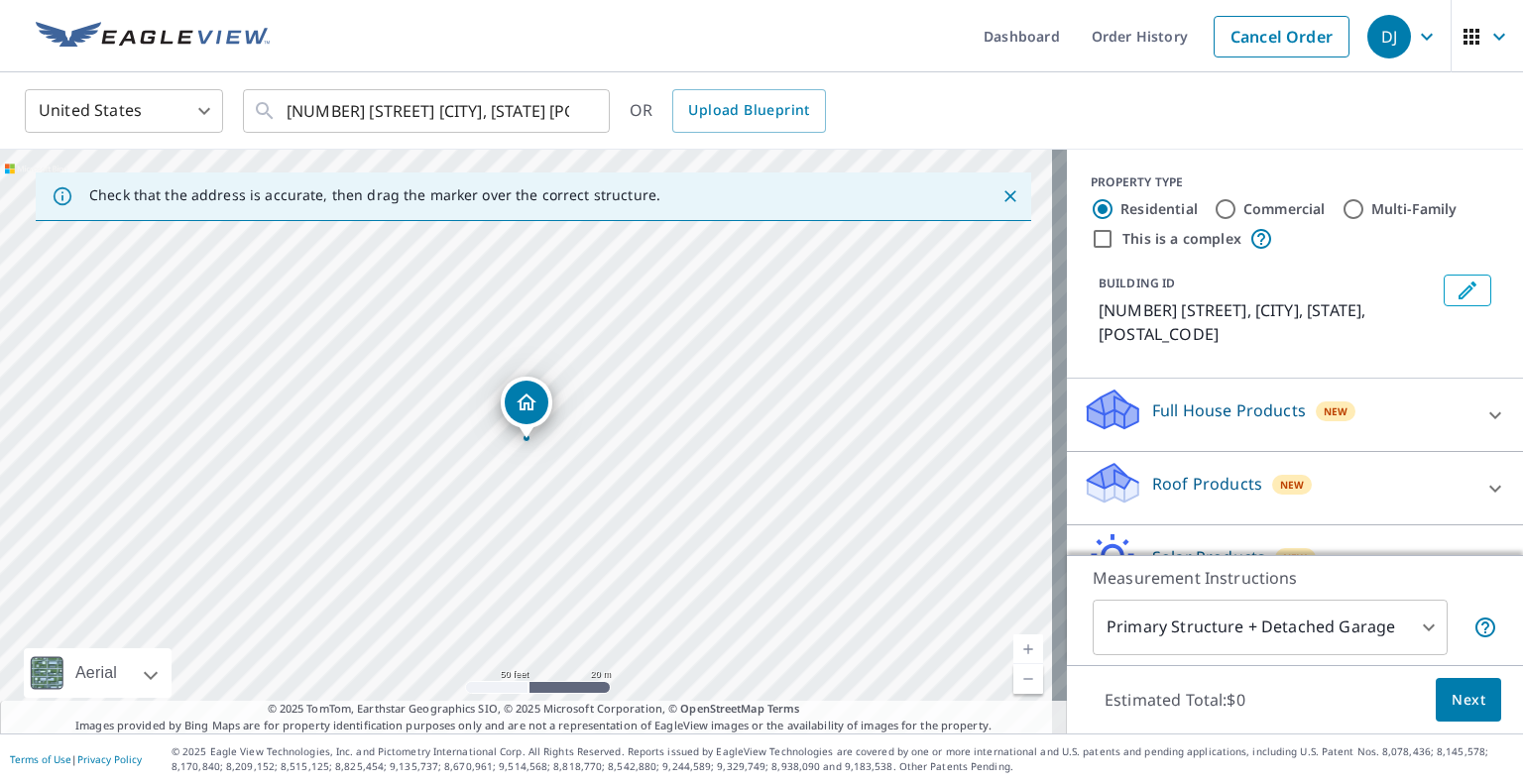 click at bounding box center [1028, 649] 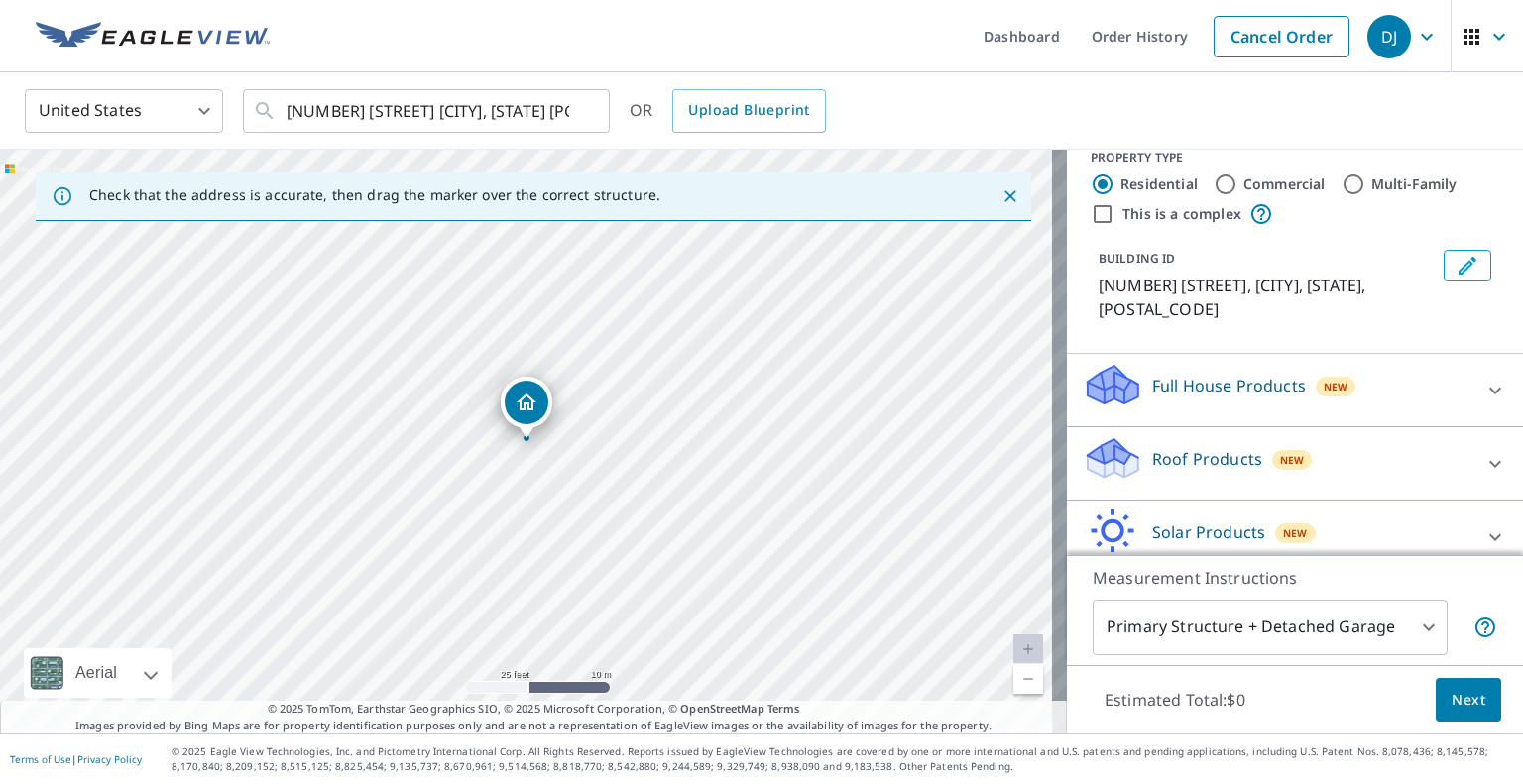 scroll, scrollTop: 0, scrollLeft: 0, axis: both 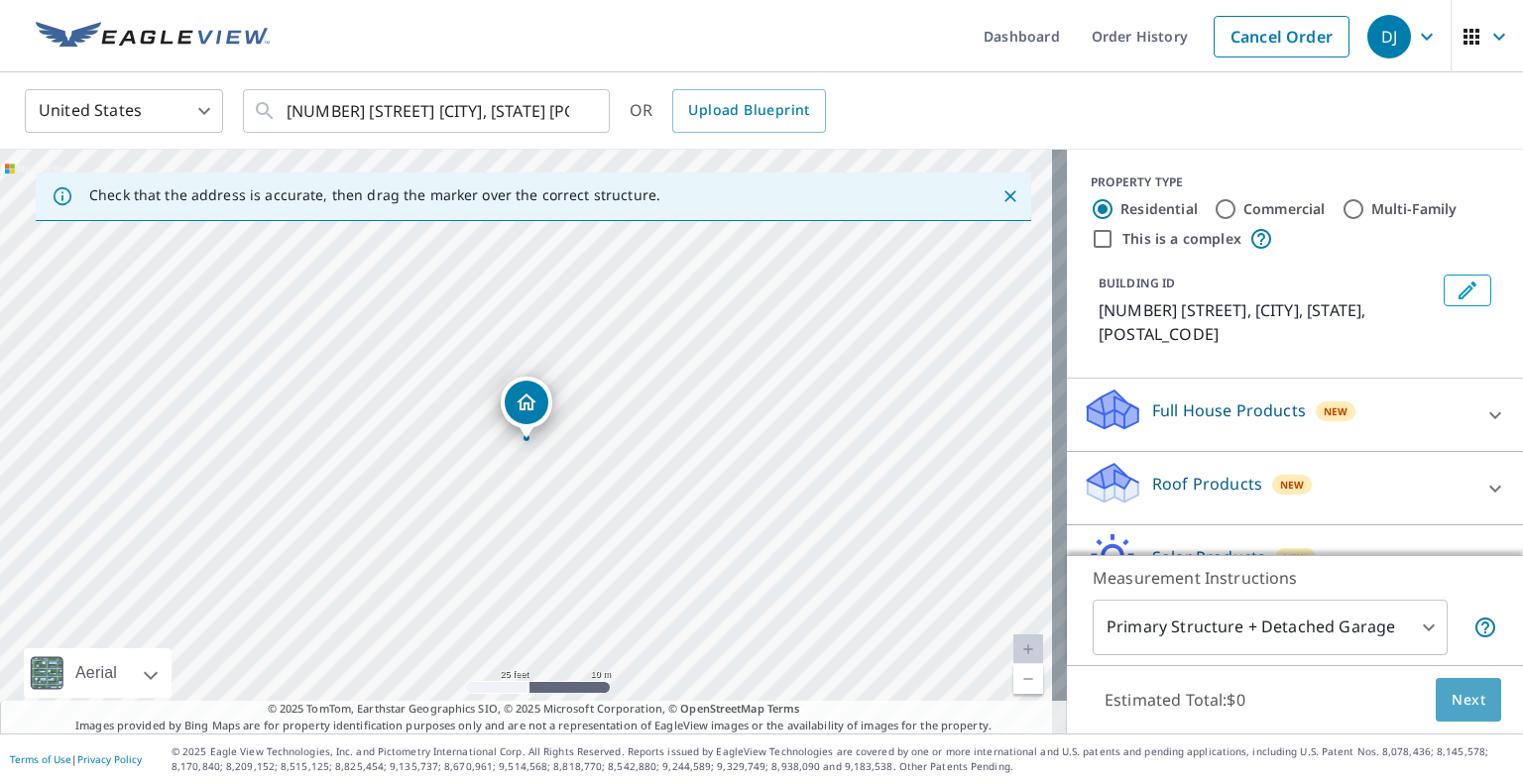 click on "Next" at bounding box center (1468, 700) 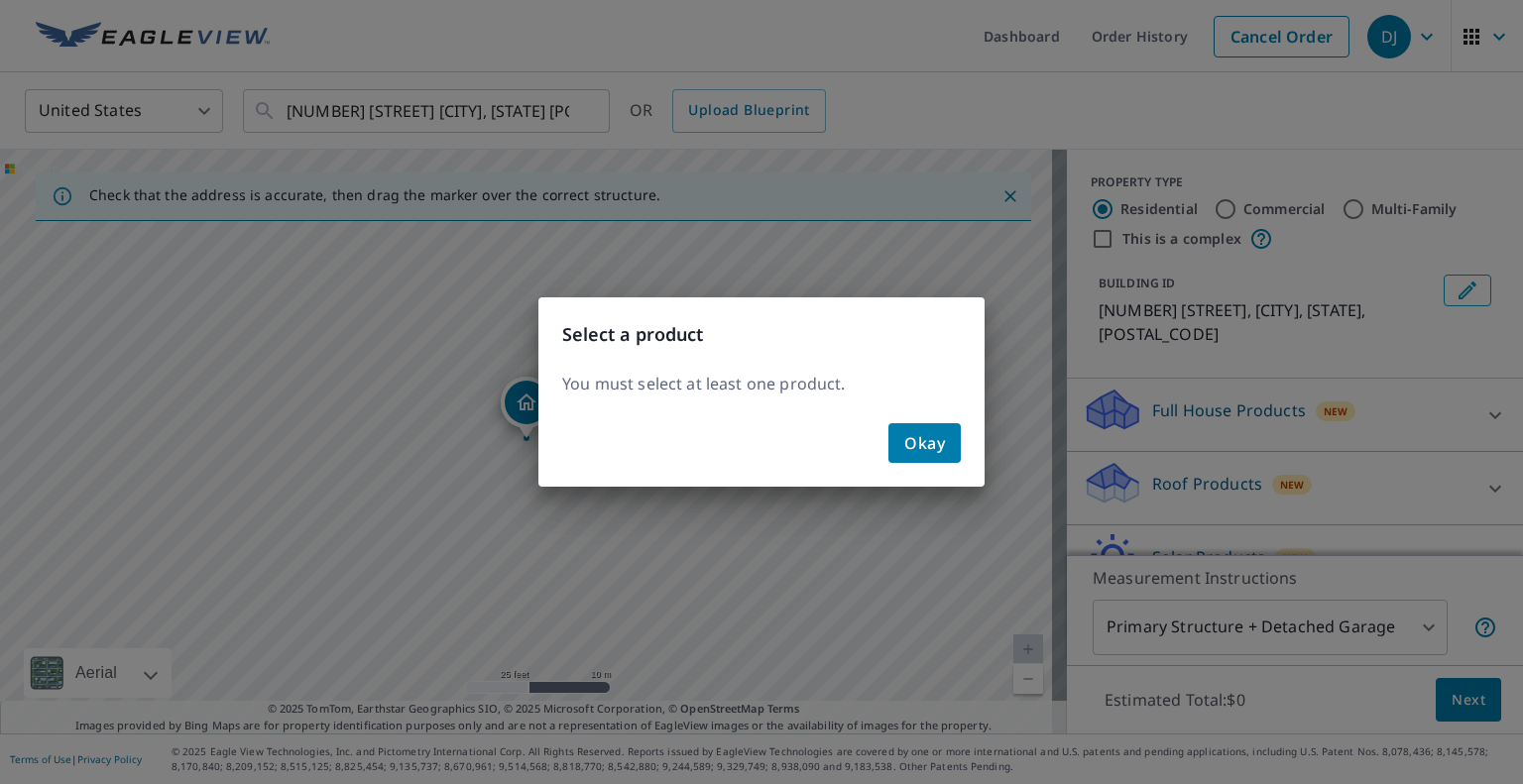 click on "Okay" at bounding box center (924, 443) 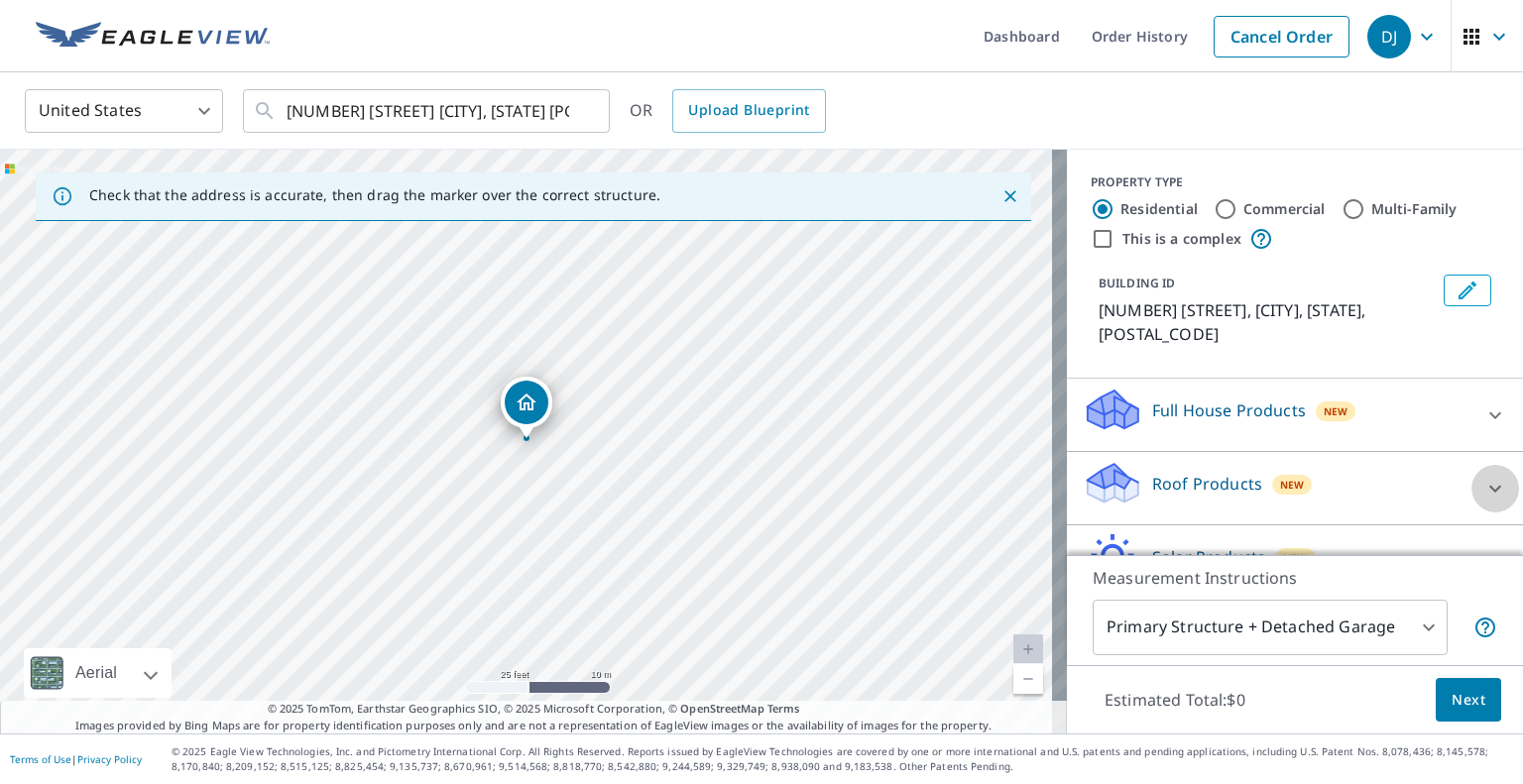 click at bounding box center (1495, 489) 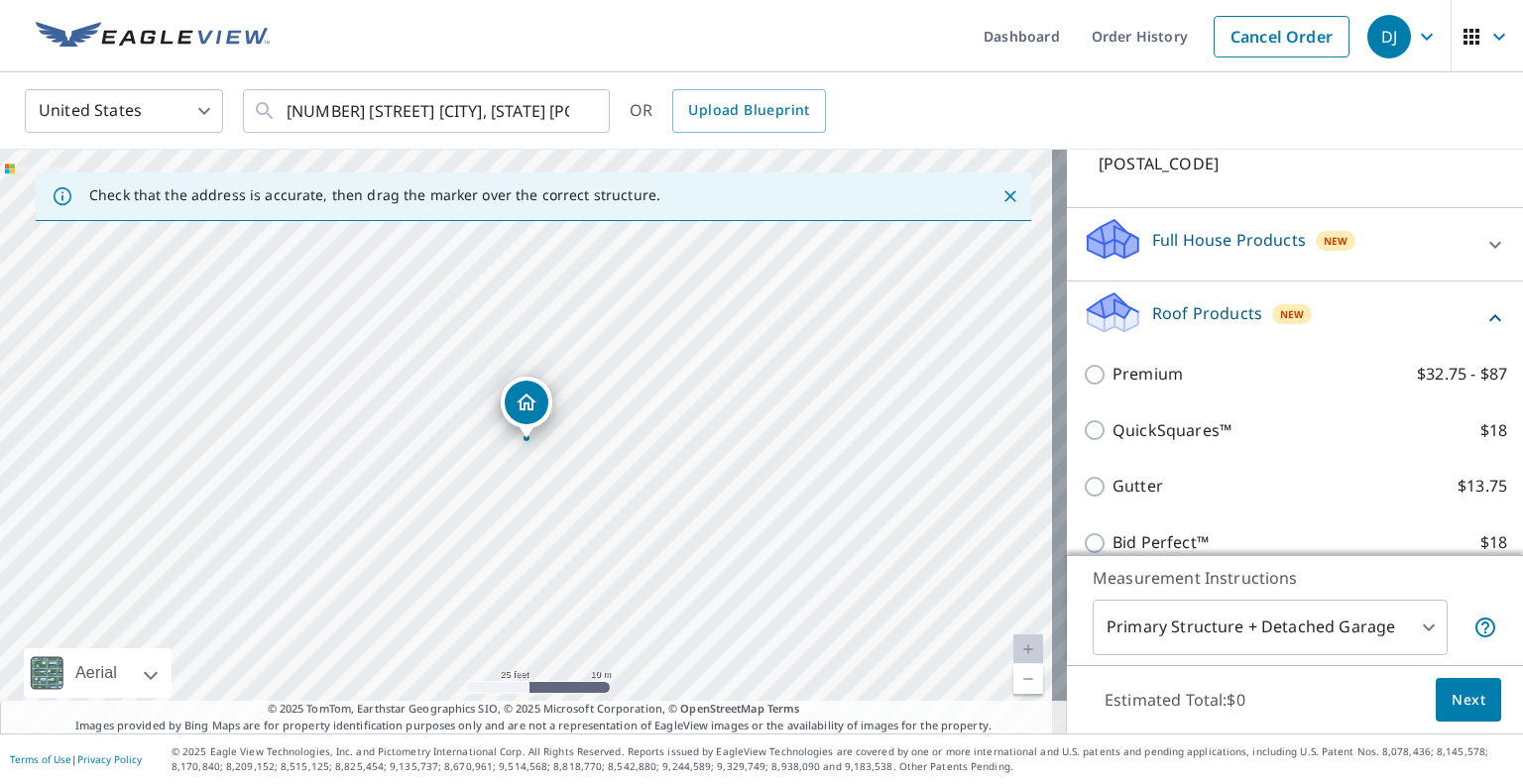 scroll, scrollTop: 198, scrollLeft: 0, axis: vertical 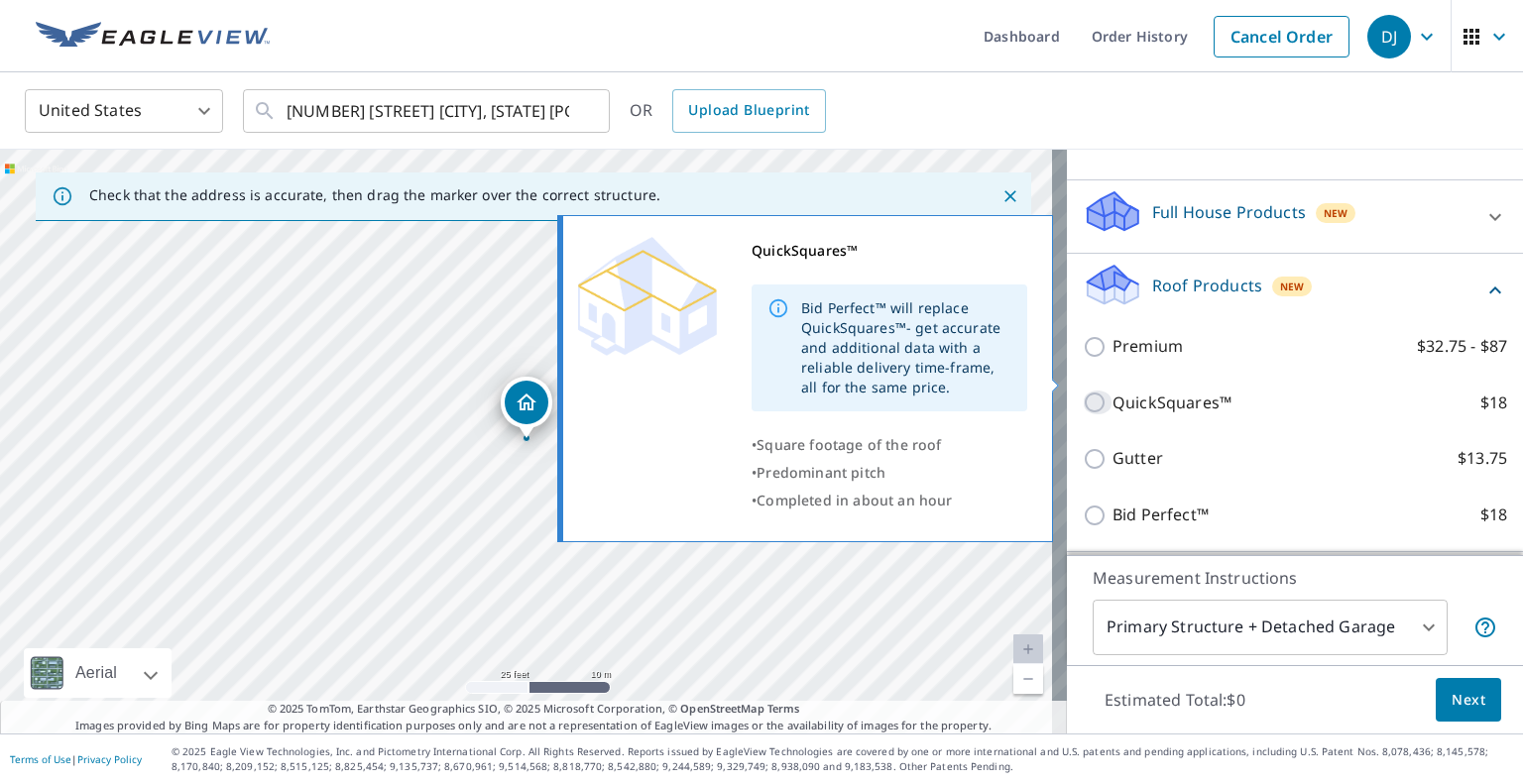 click on "QuickSquares™ $18" at bounding box center (1098, 402) 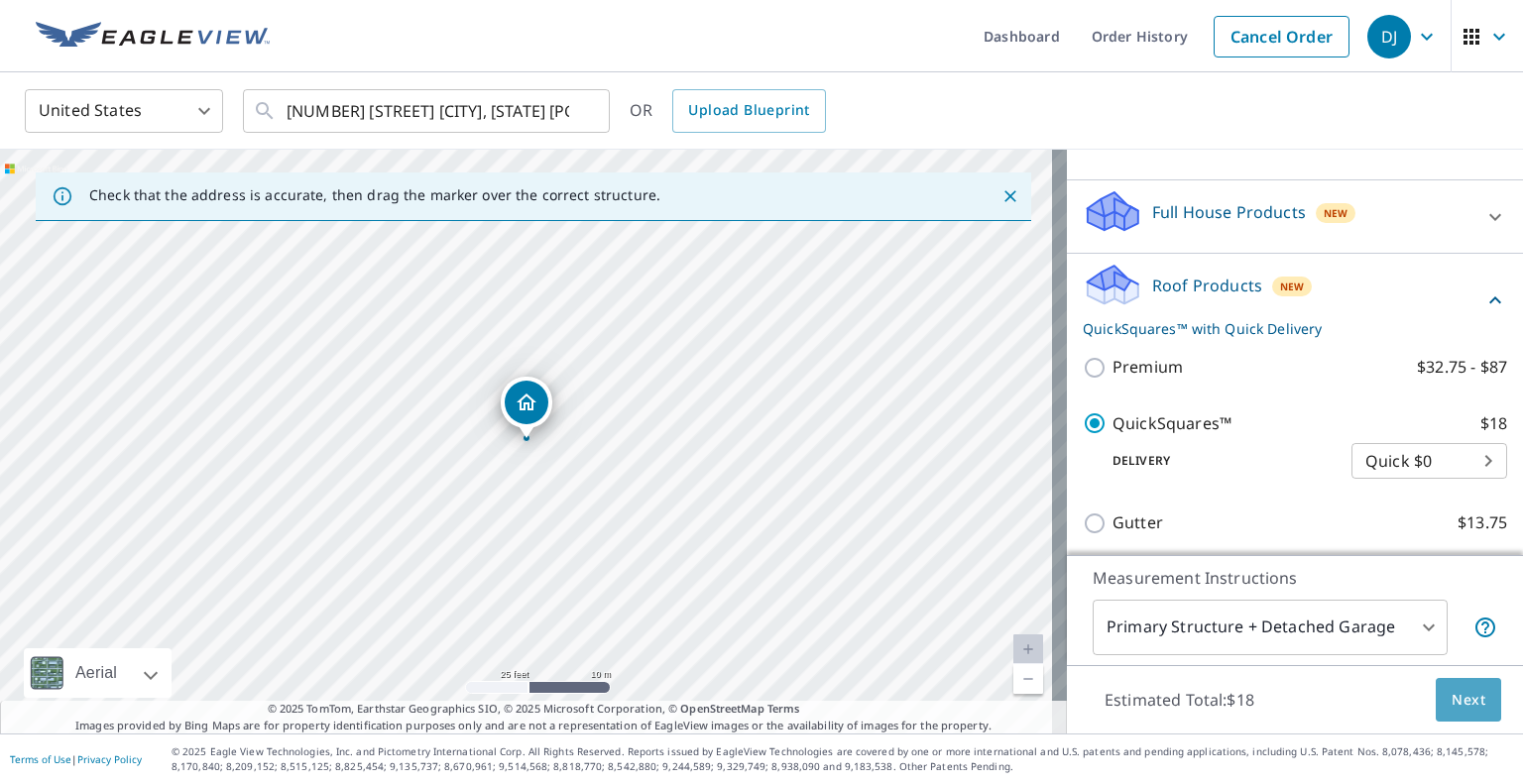 click on "Next" at bounding box center [1468, 700] 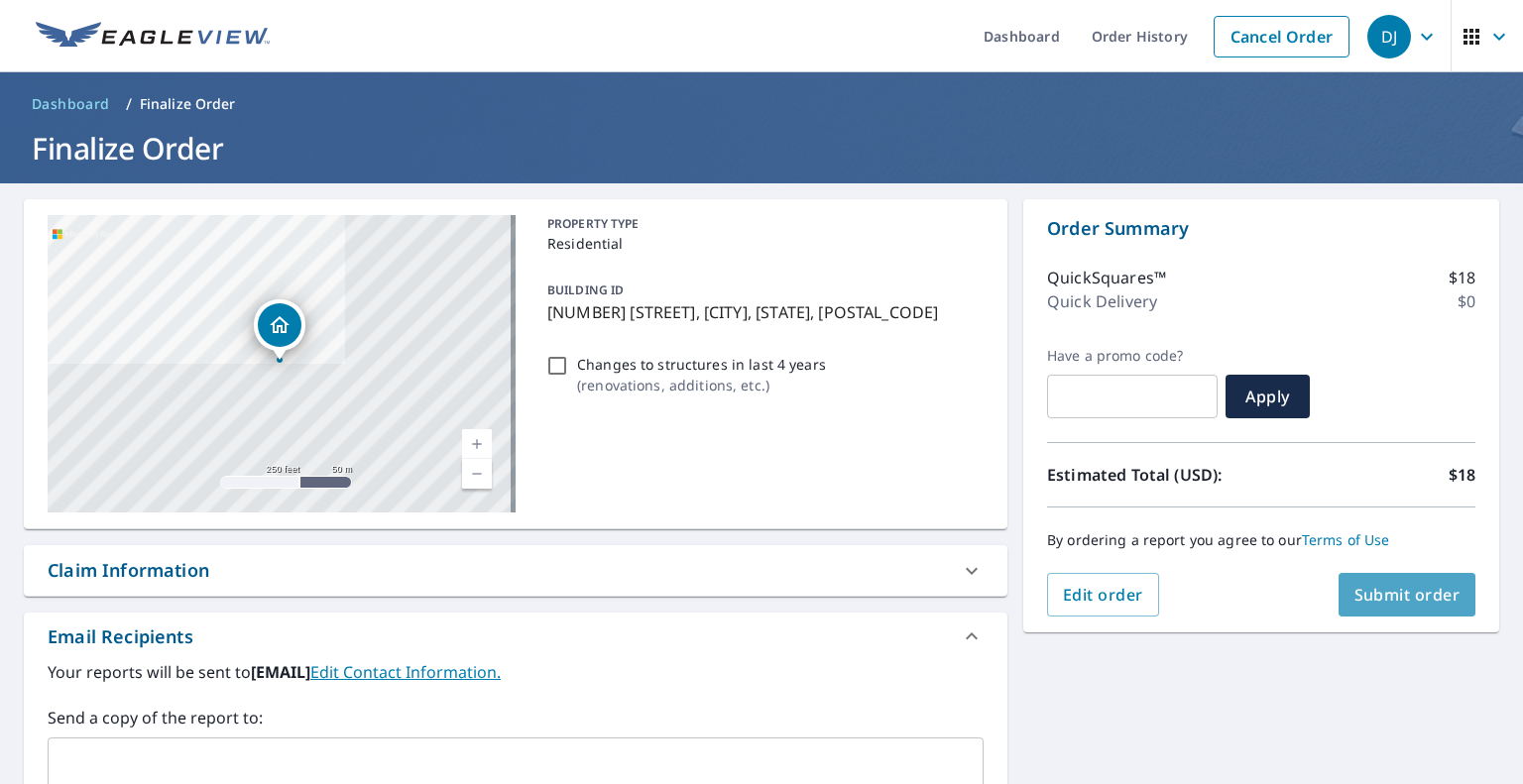 click on "Submit order" at bounding box center [1407, 595] 